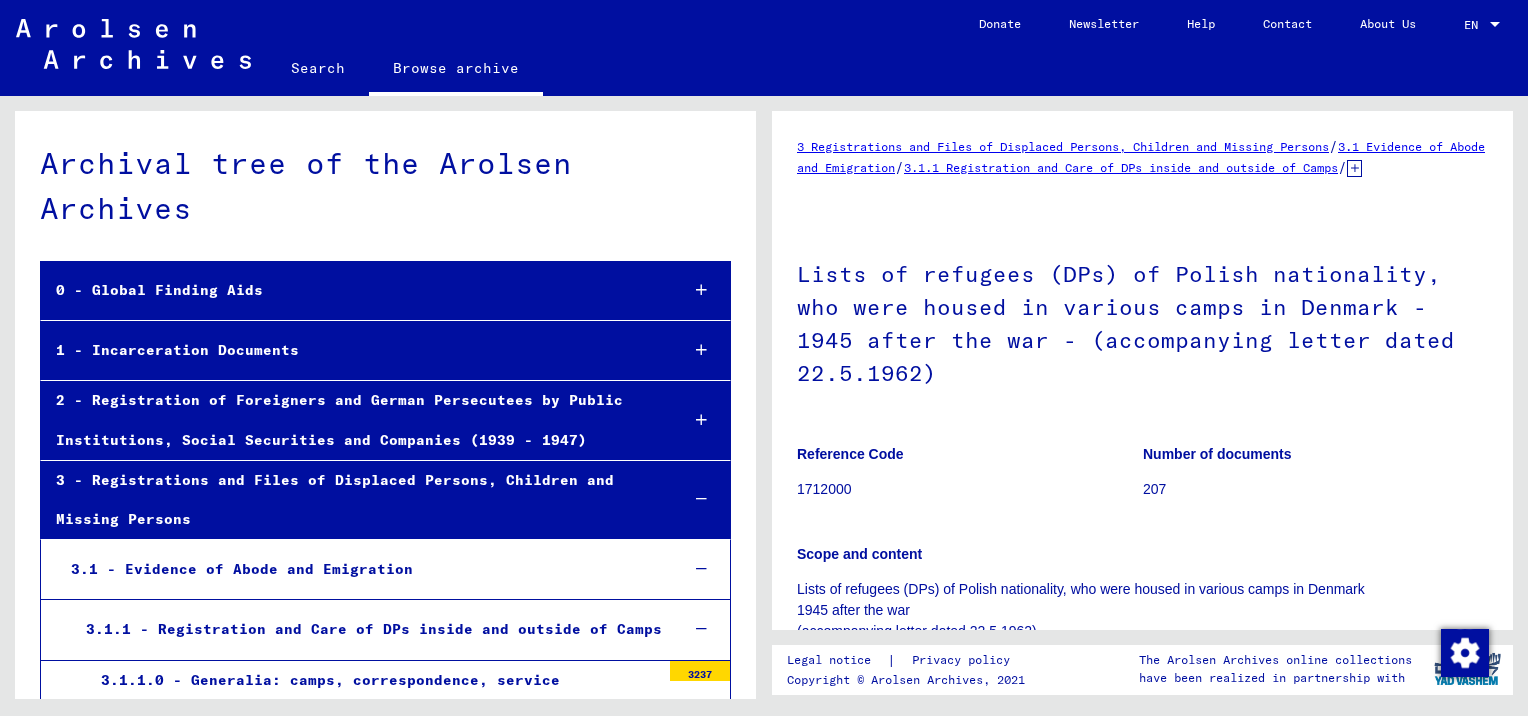 scroll, scrollTop: 0, scrollLeft: 0, axis: both 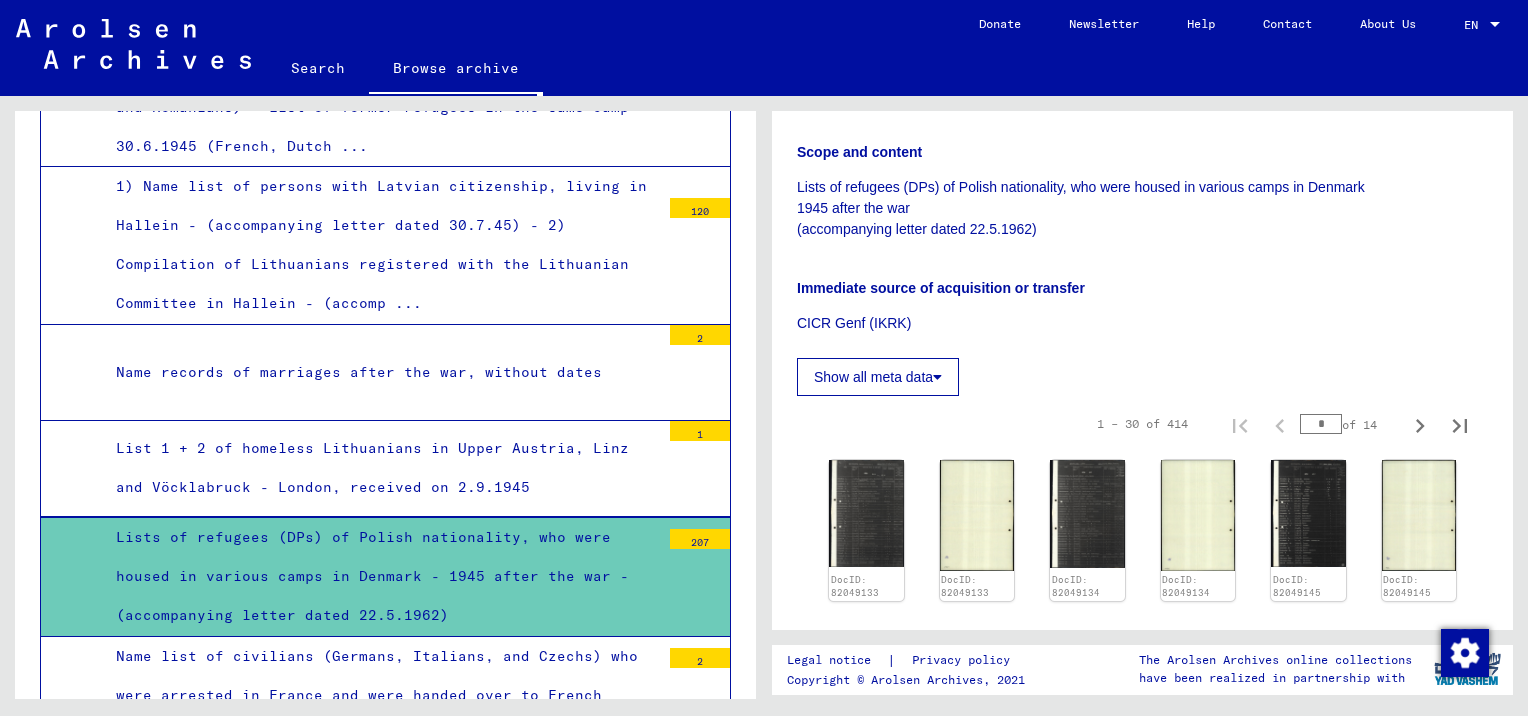 click on "Show all meta data" 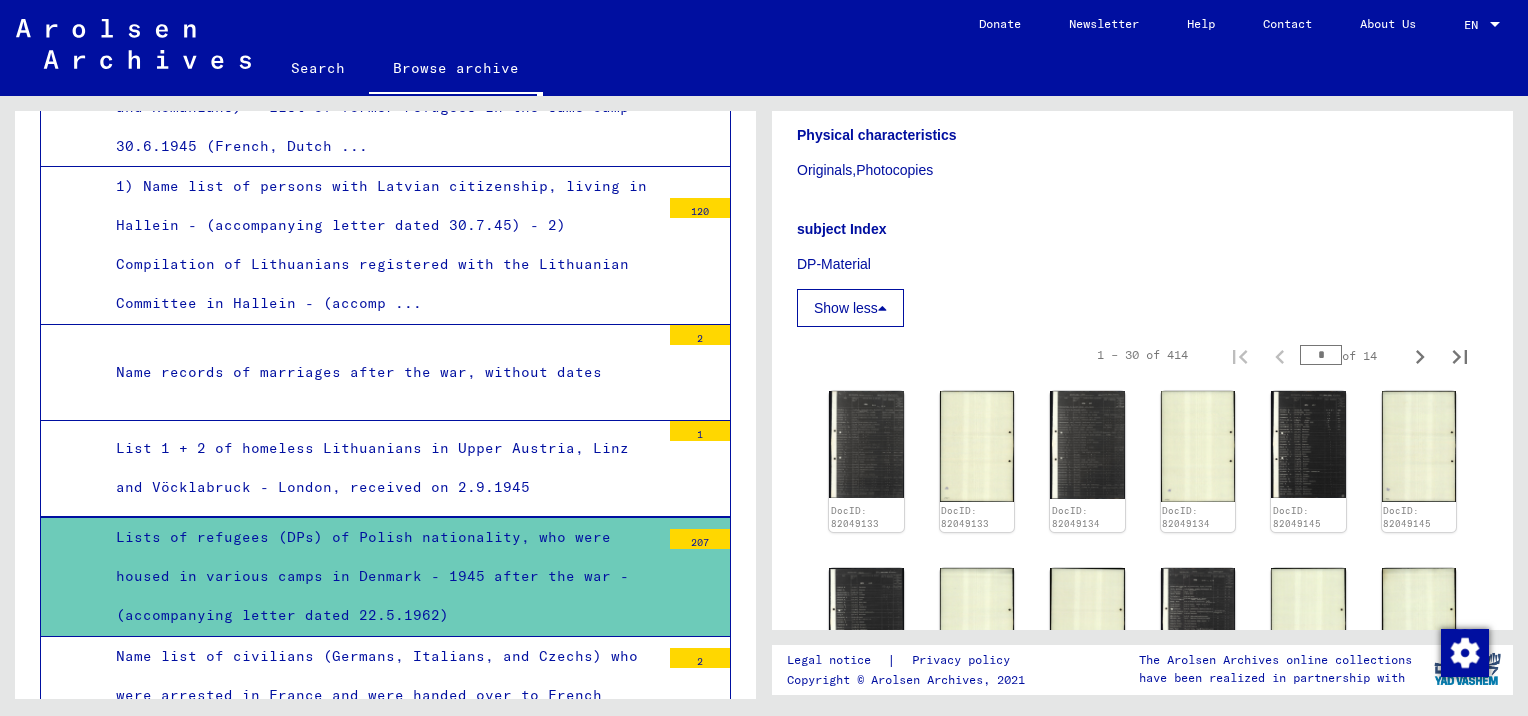 scroll, scrollTop: 900, scrollLeft: 0, axis: vertical 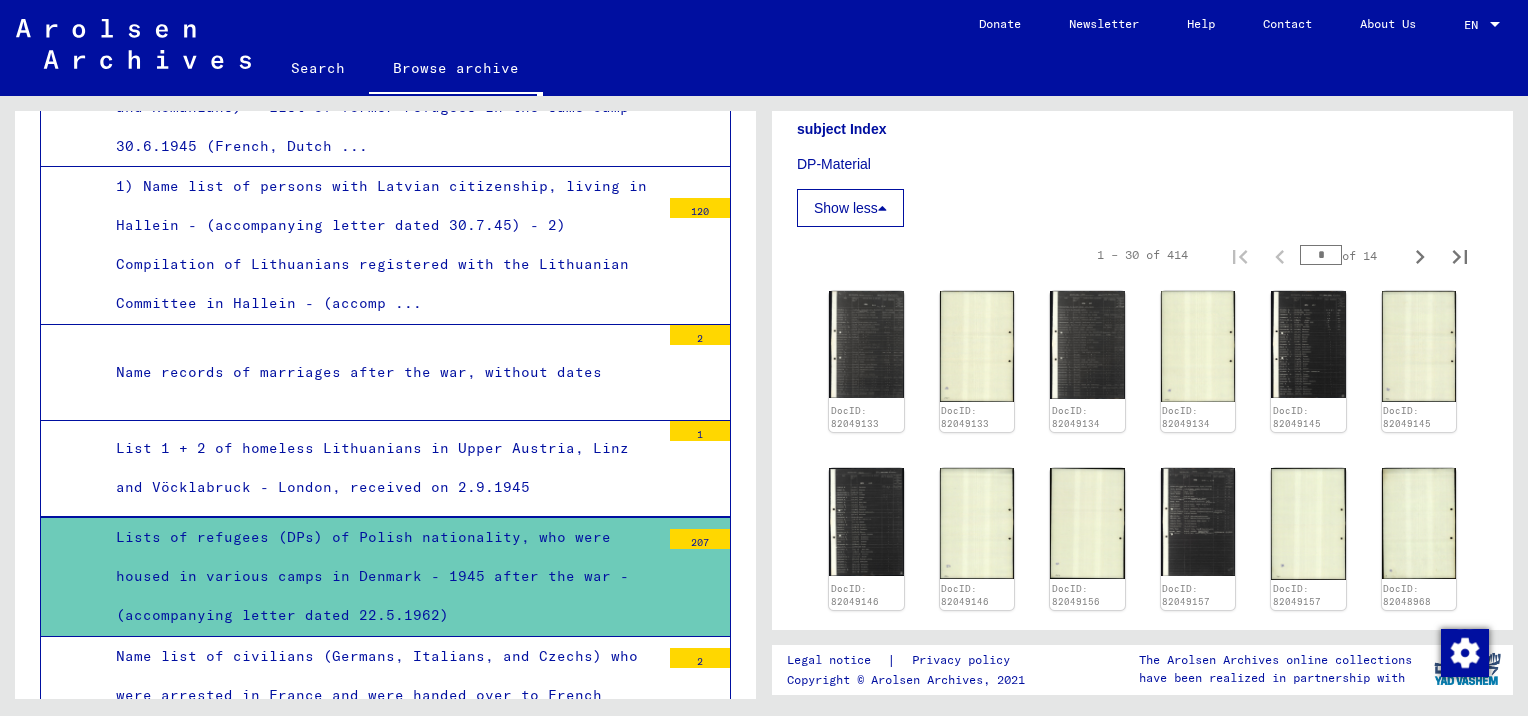click at bounding box center (882, 208) 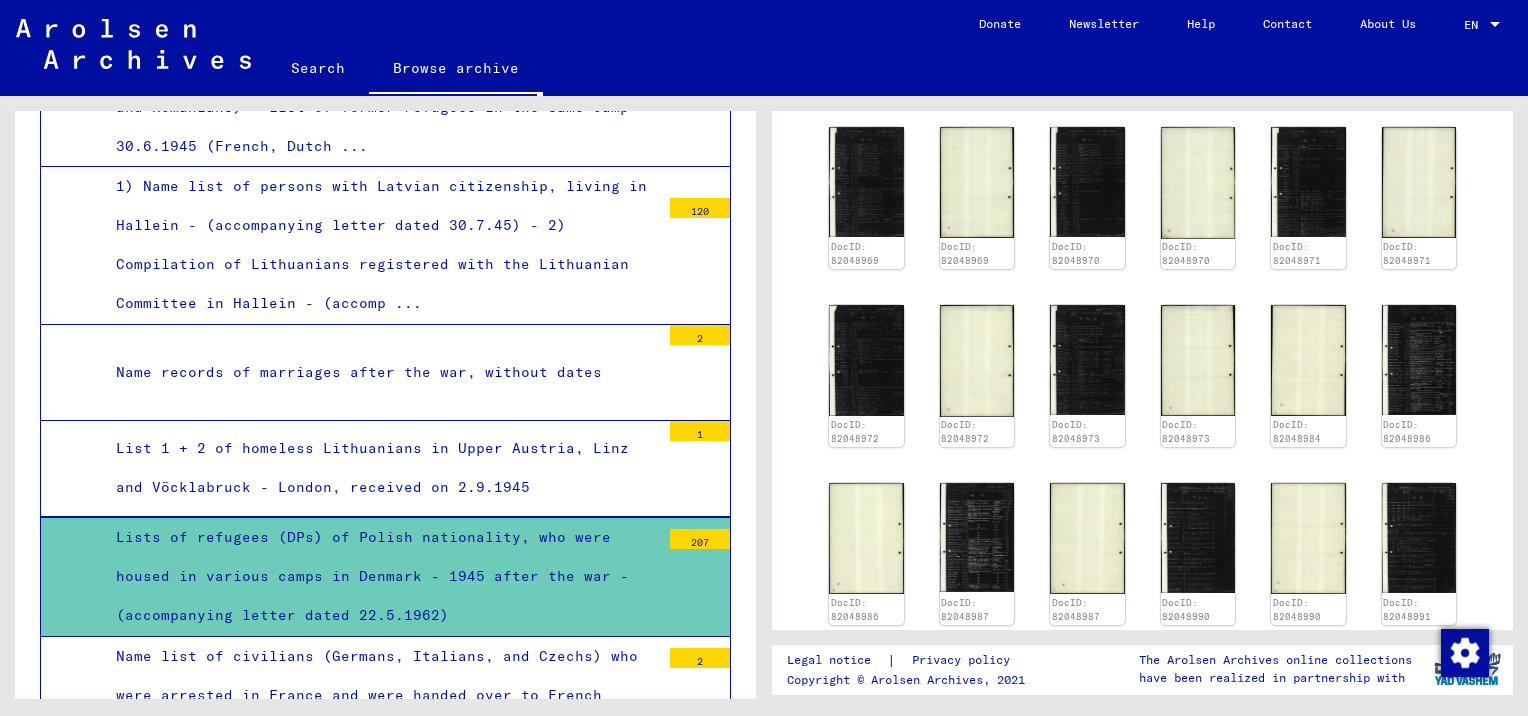 scroll, scrollTop: 1228, scrollLeft: 0, axis: vertical 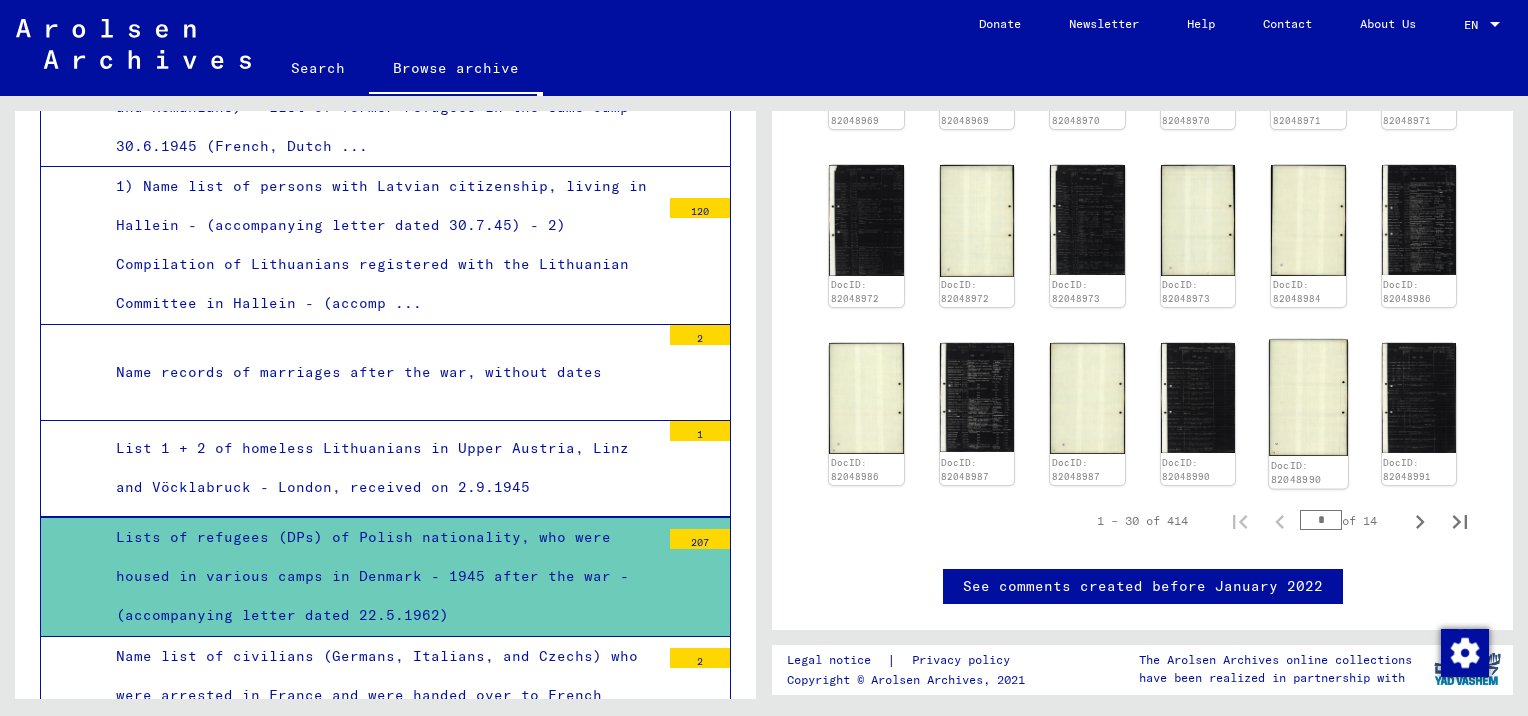click 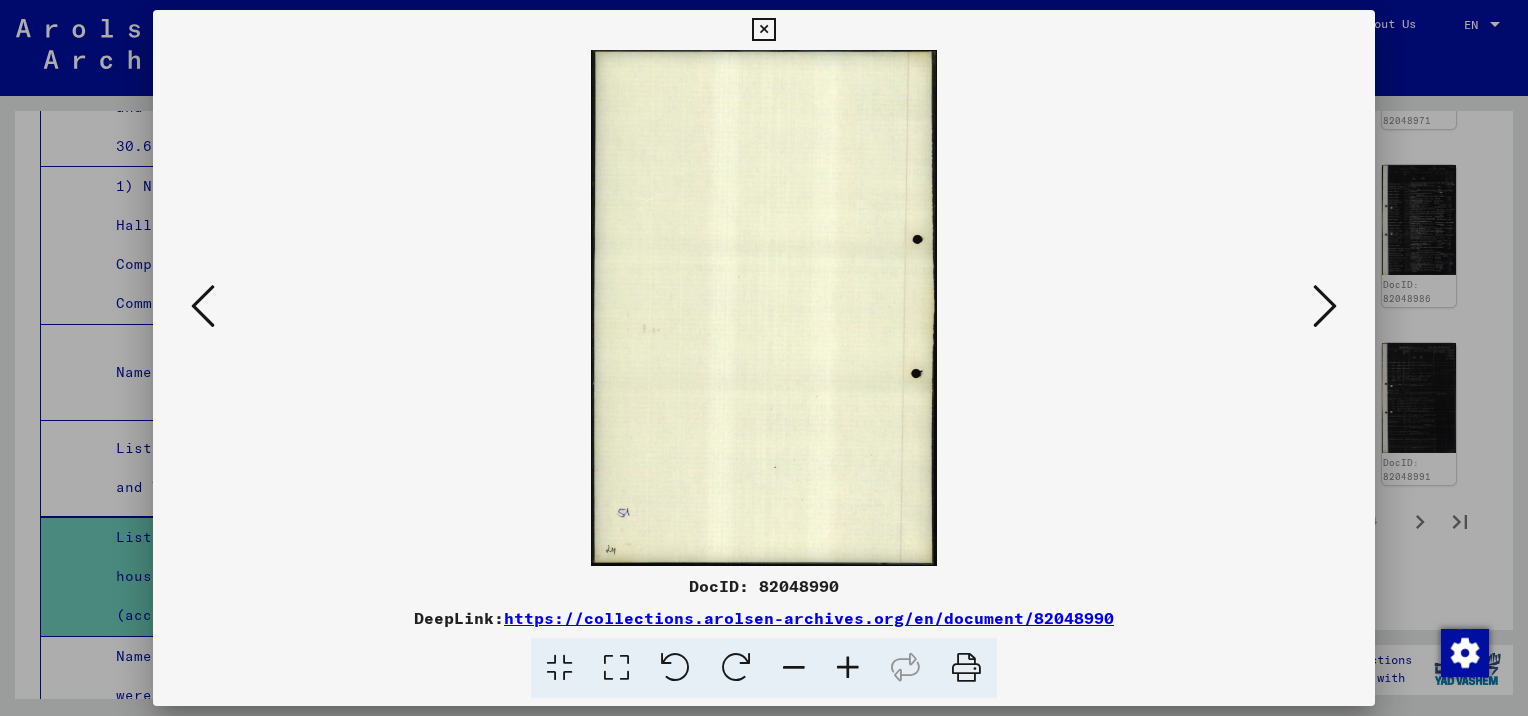 click at bounding box center [1325, 306] 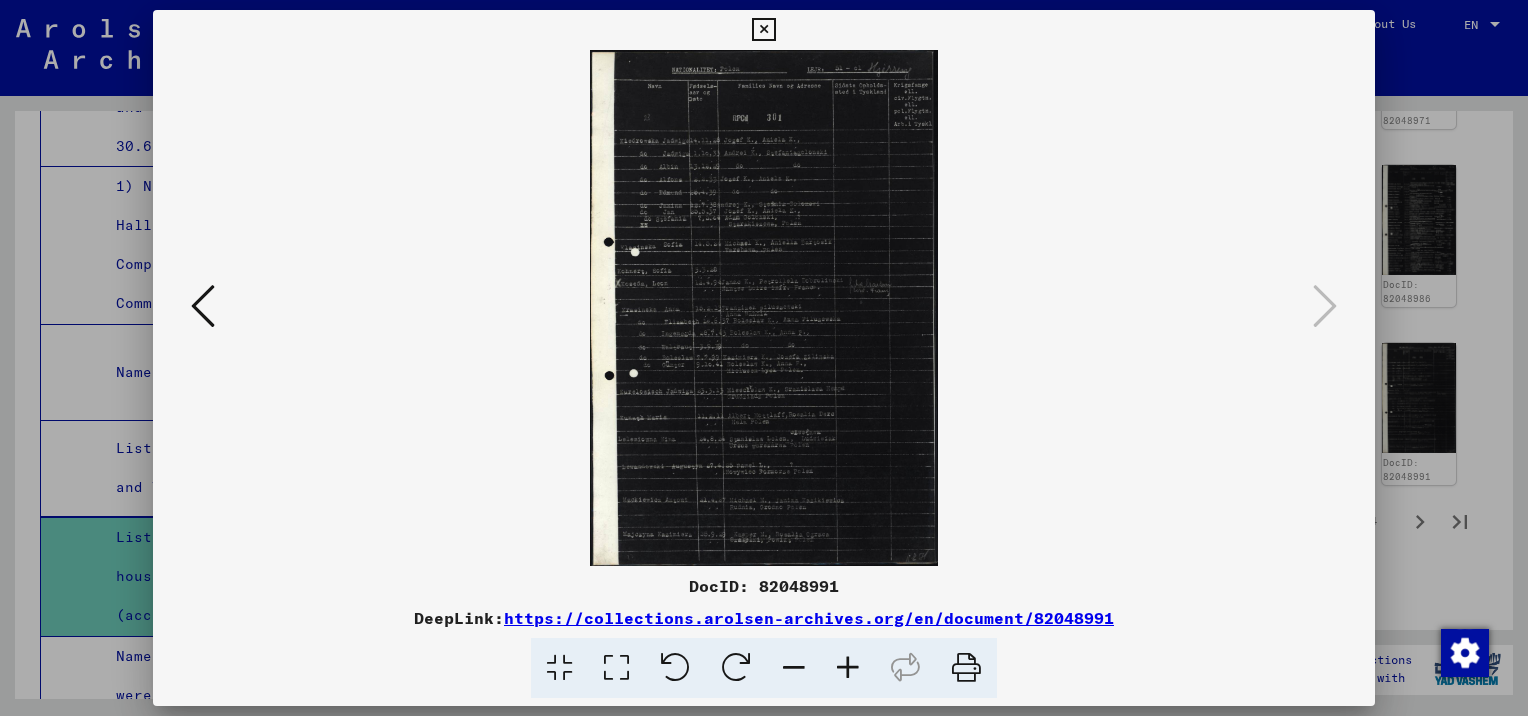 click on "https://collections.arolsen-archives.org/en/document/82048991" at bounding box center [809, 618] 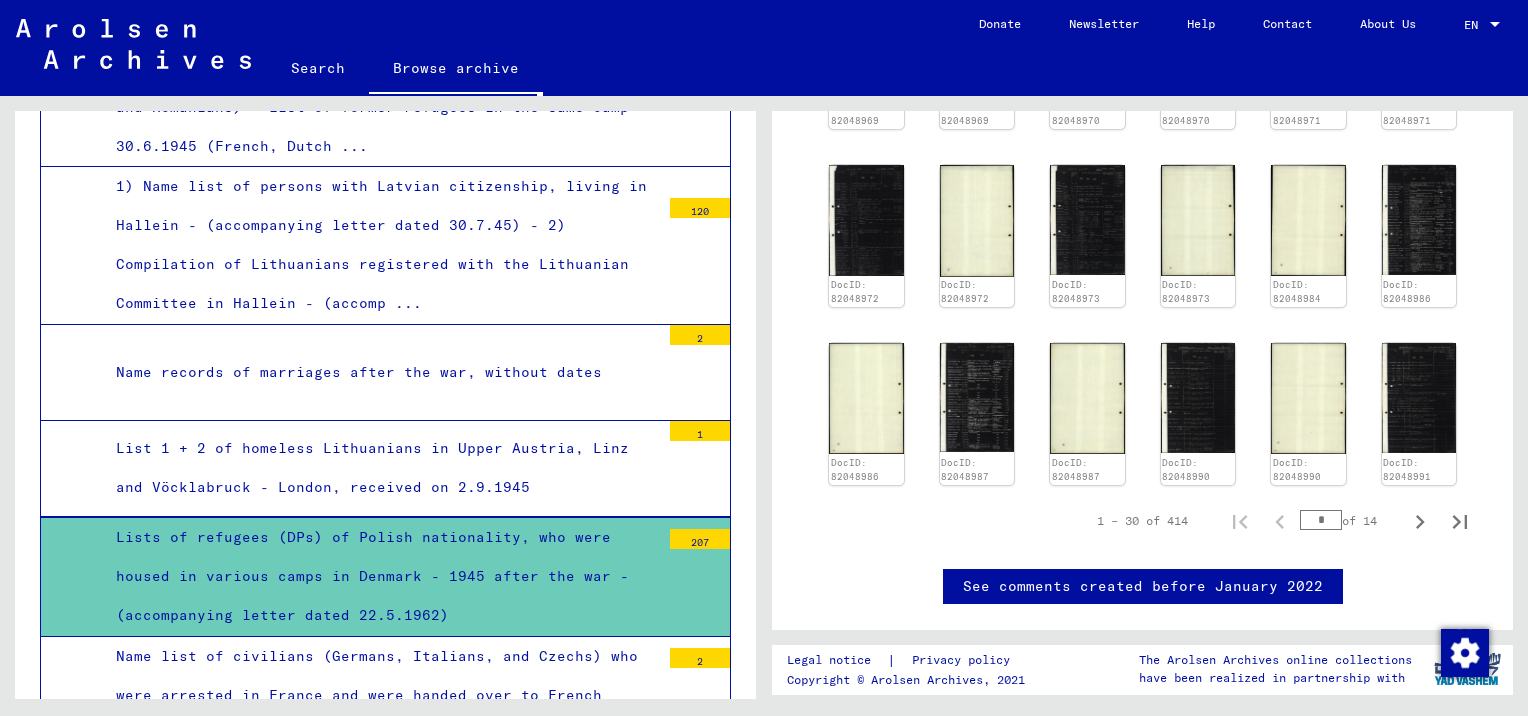 click on "Lists of refugees (DPs) of Polish nationality, who were housed in various camps in Denmark - 1945 after the war - (accompanying letter dated 22.5.1962)" at bounding box center [380, 577] 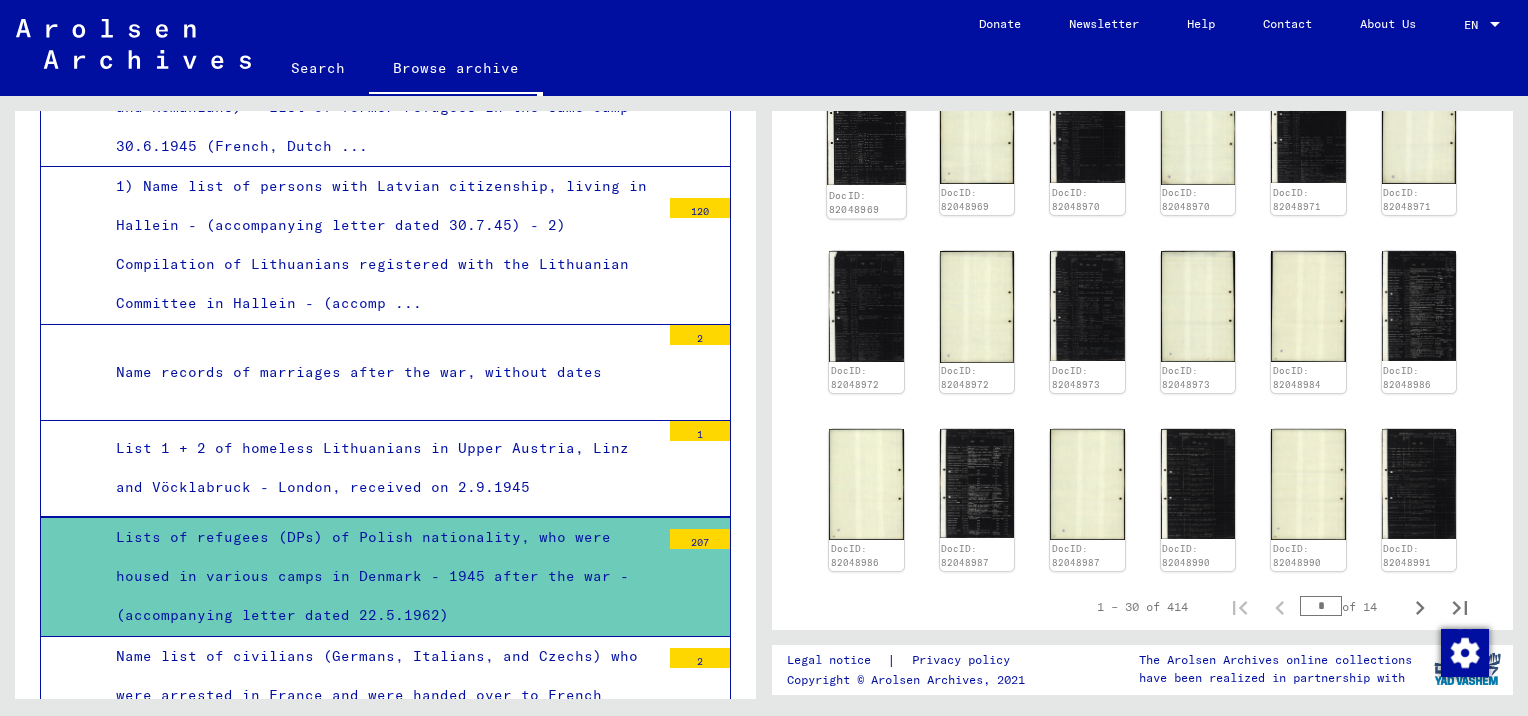 scroll, scrollTop: 928, scrollLeft: 0, axis: vertical 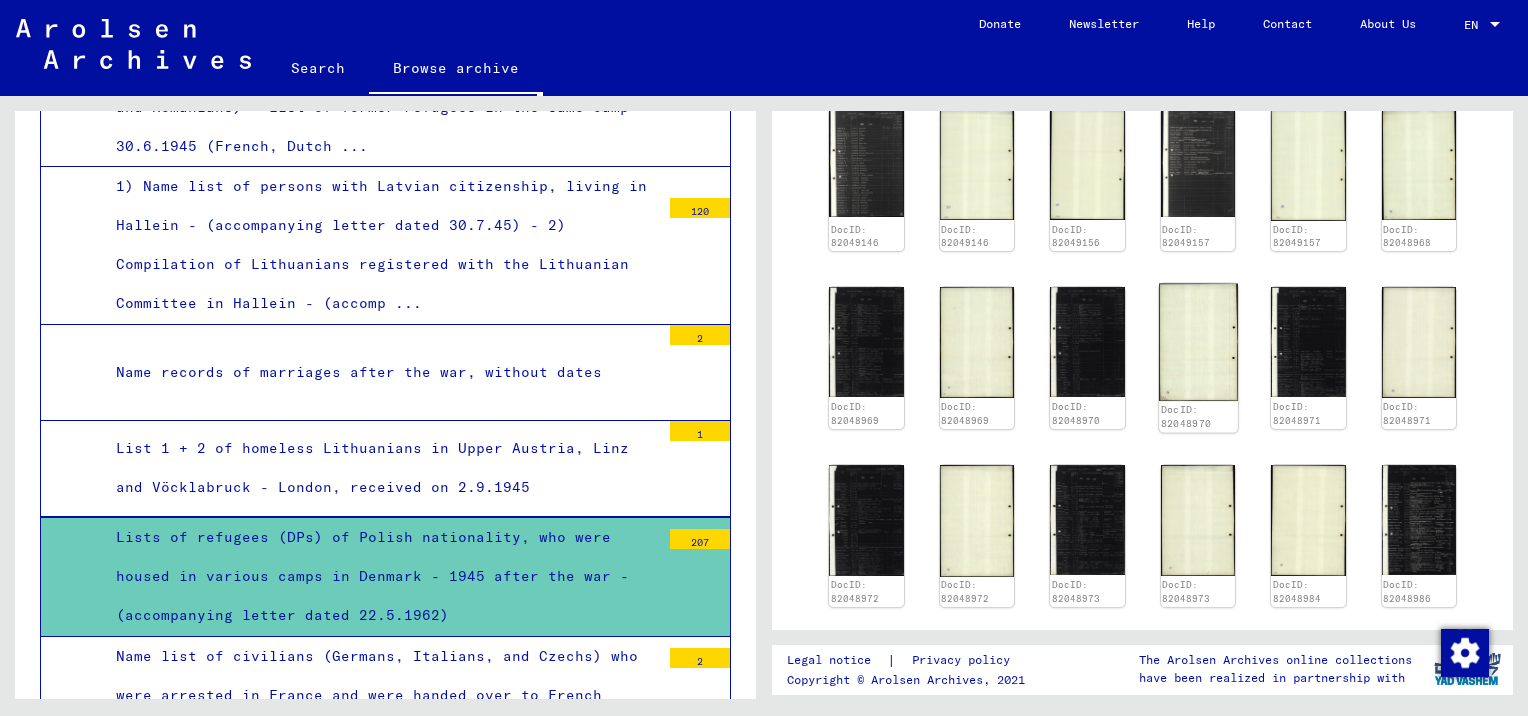 click 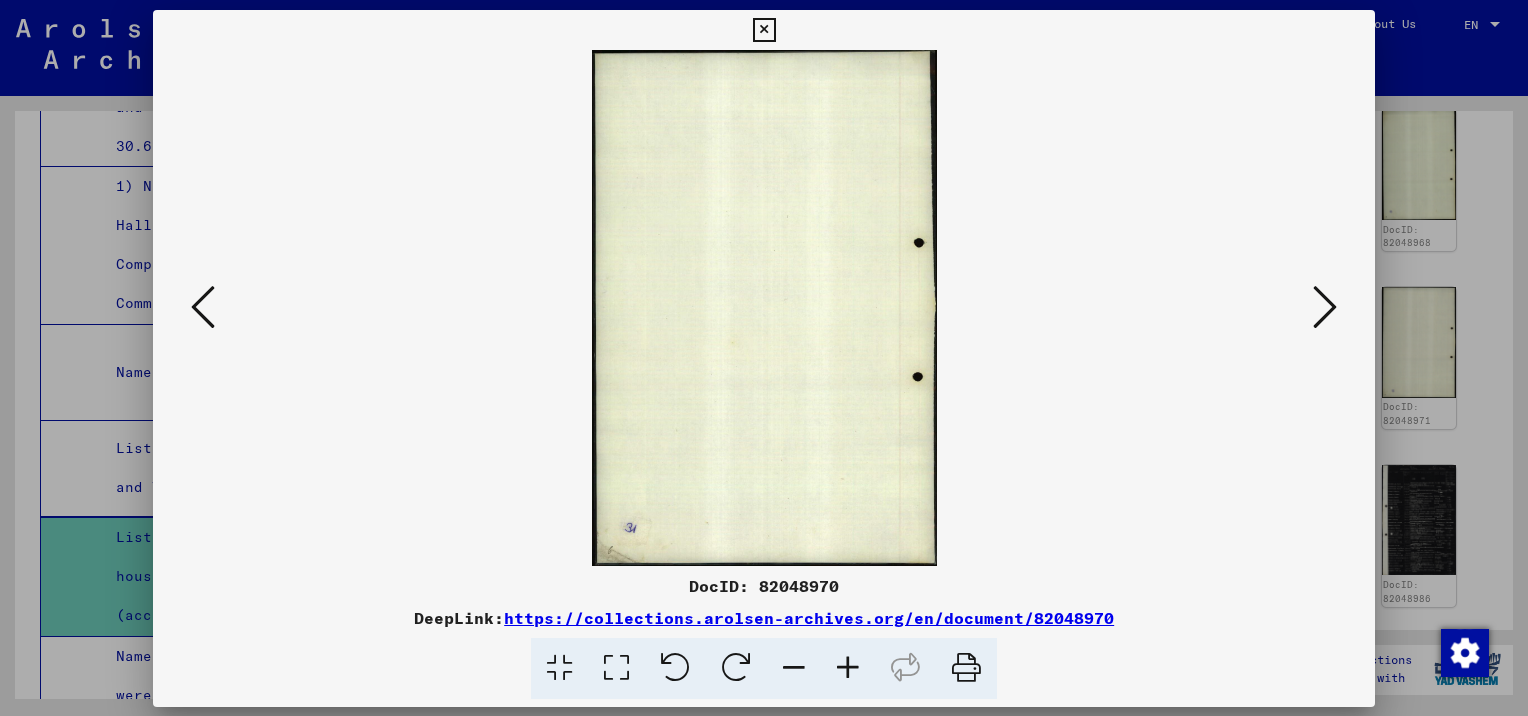 click at bounding box center (764, 308) 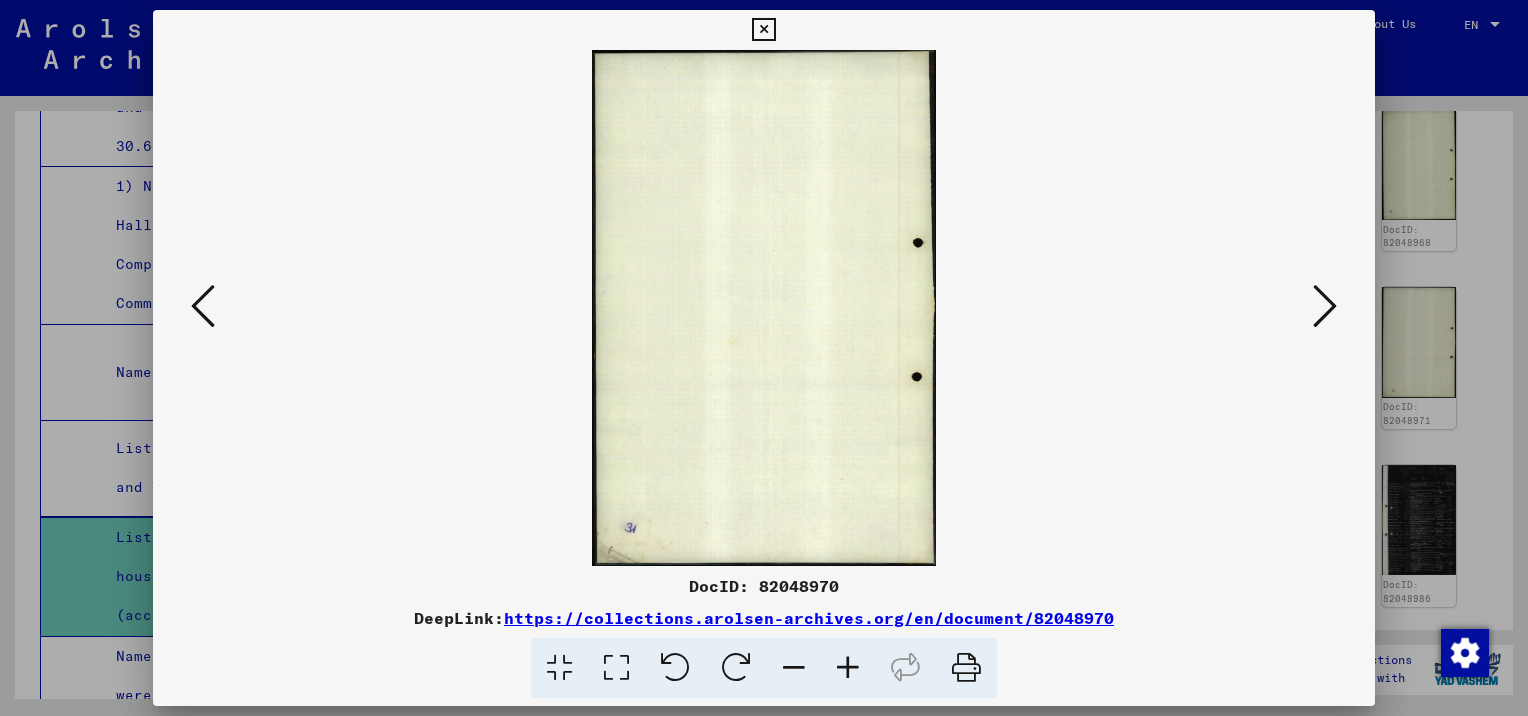 click at bounding box center [1325, 306] 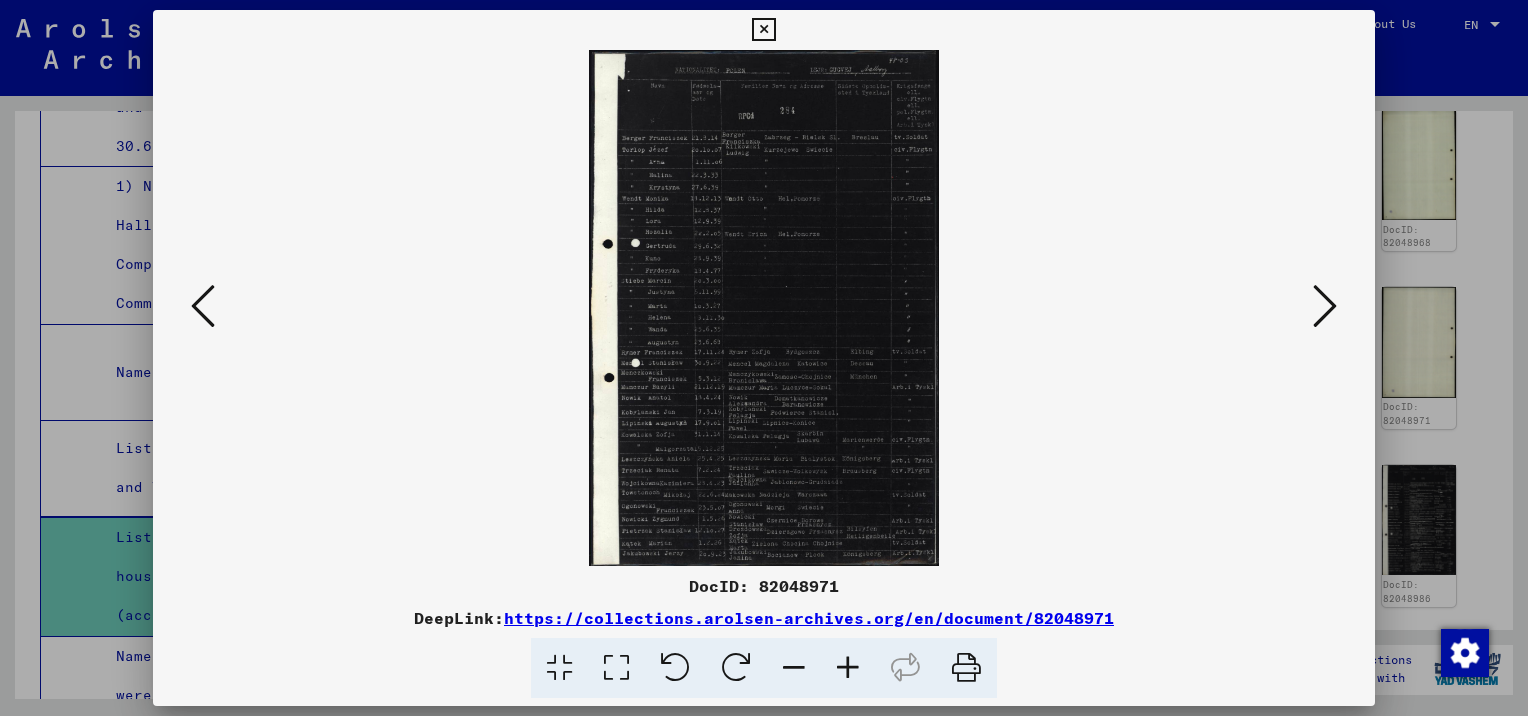 click at bounding box center (1325, 306) 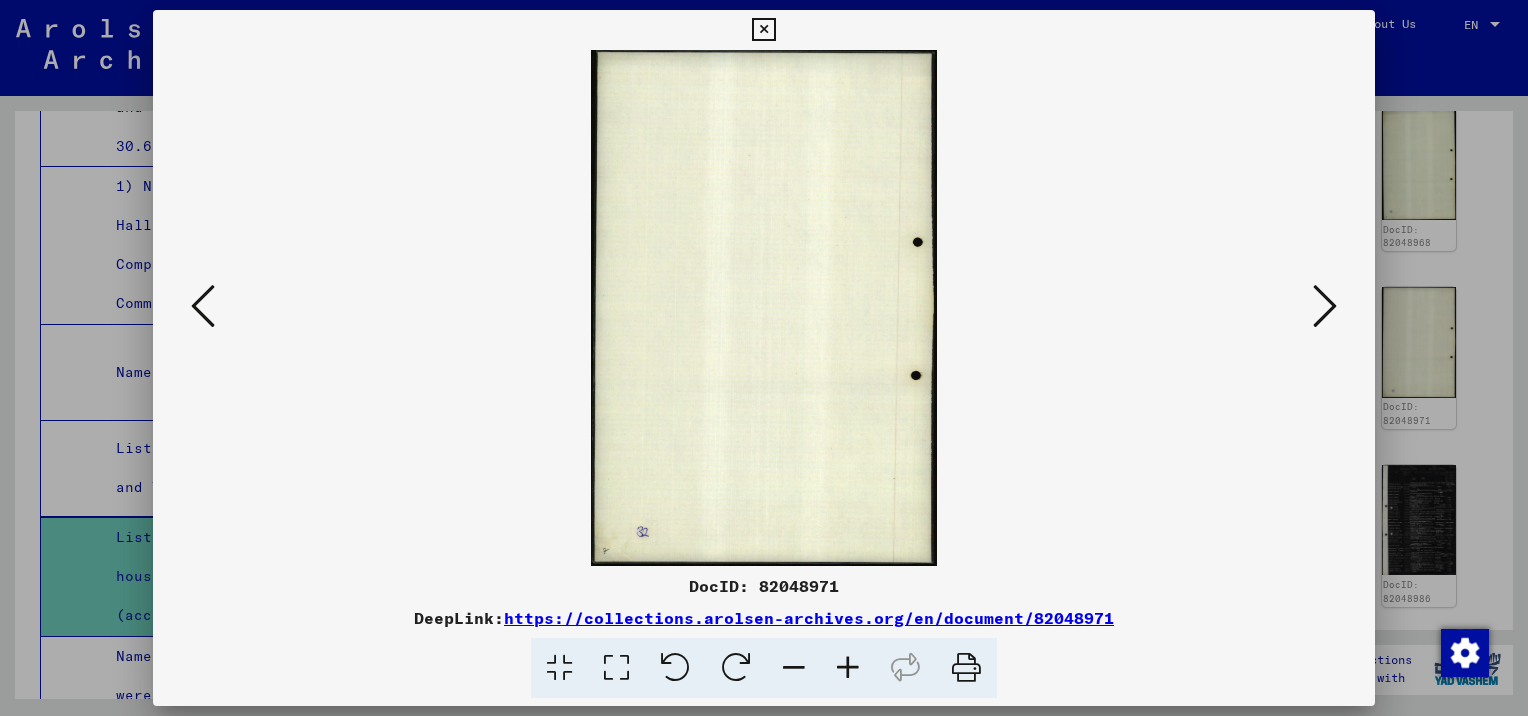 click at bounding box center [1325, 306] 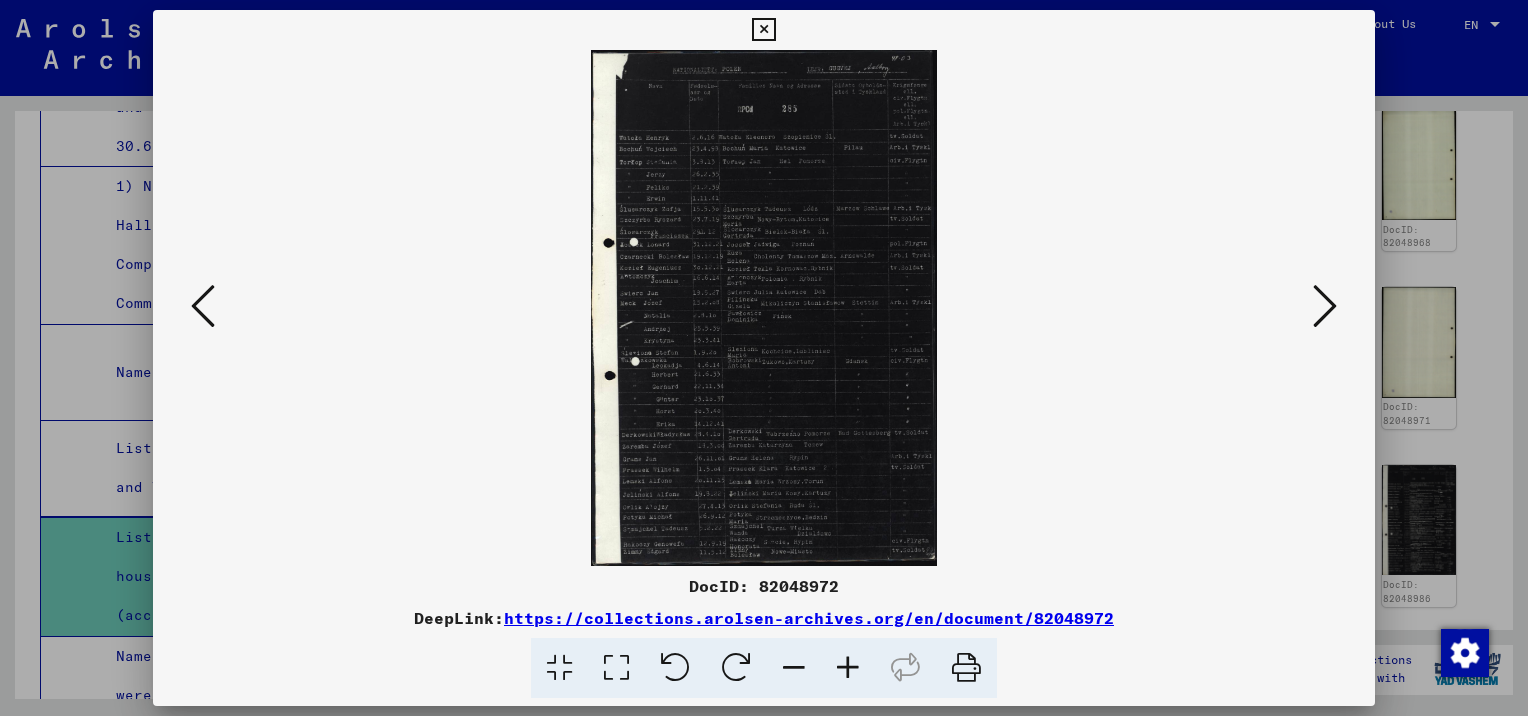 click at bounding box center (1325, 306) 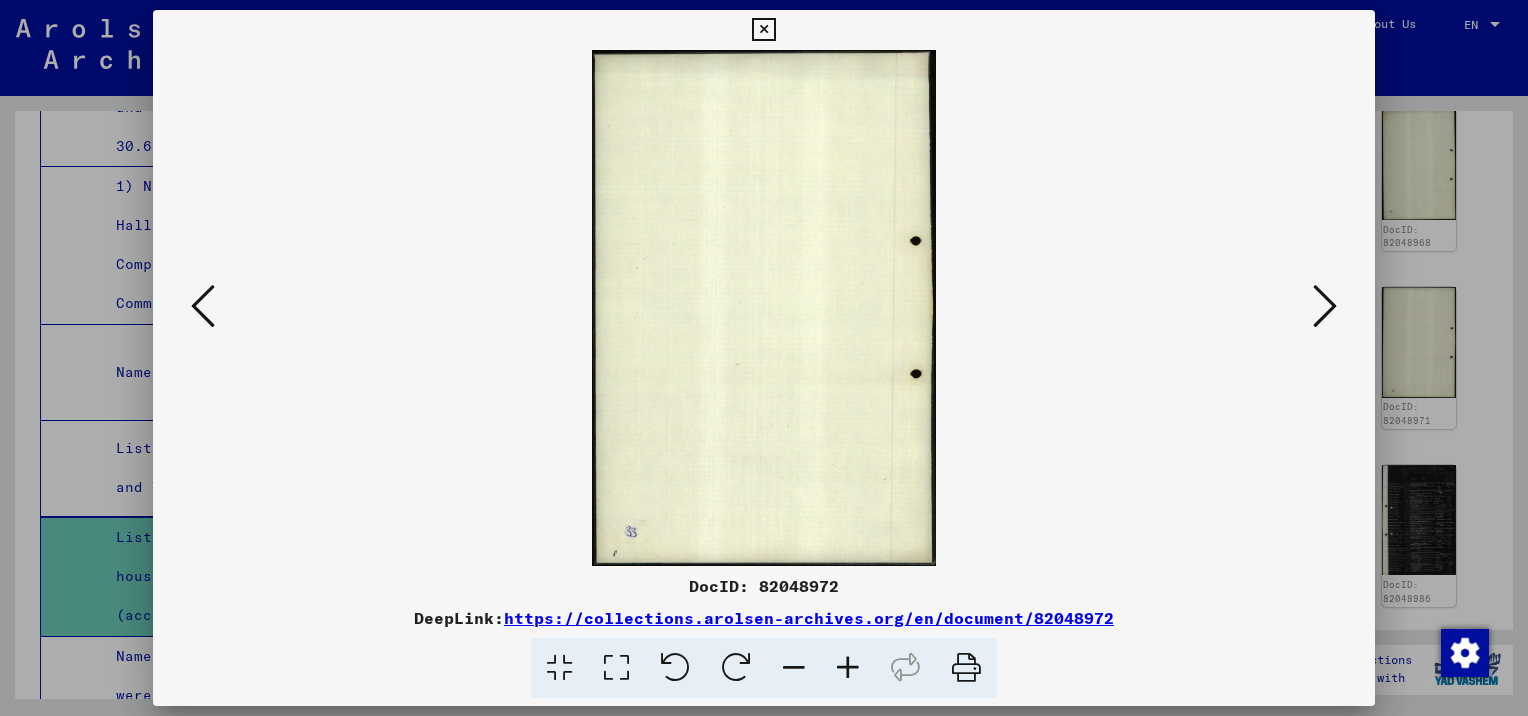 click at bounding box center [1325, 306] 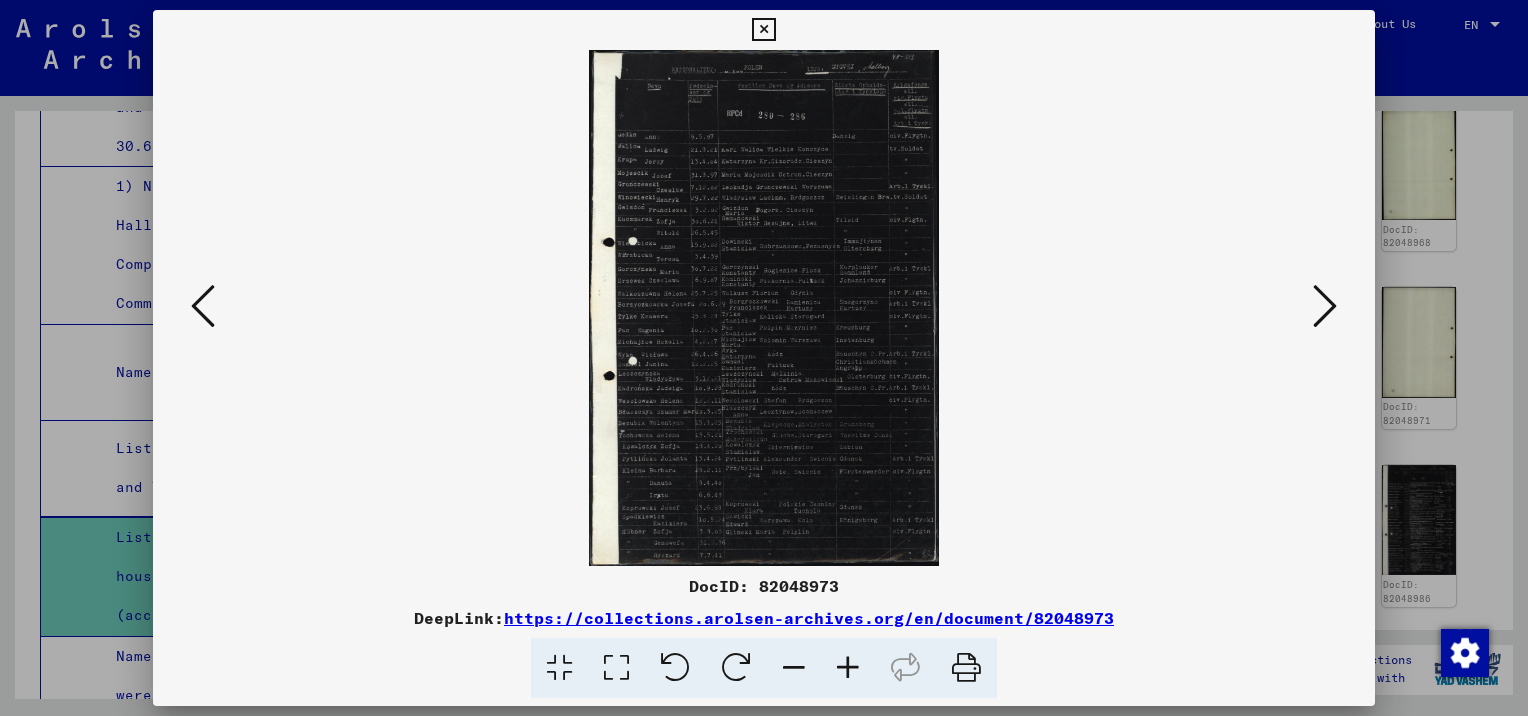 click at bounding box center (764, 308) 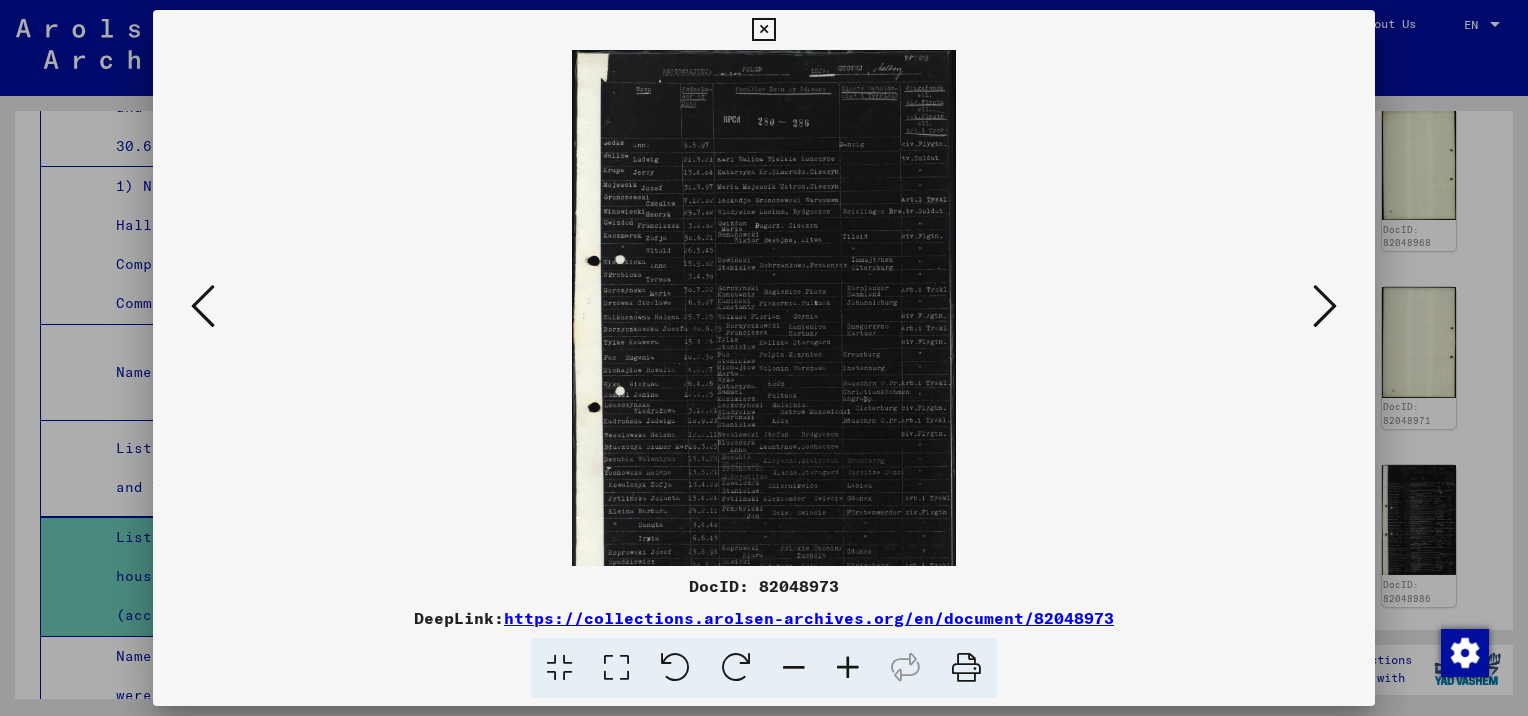click at bounding box center [848, 668] 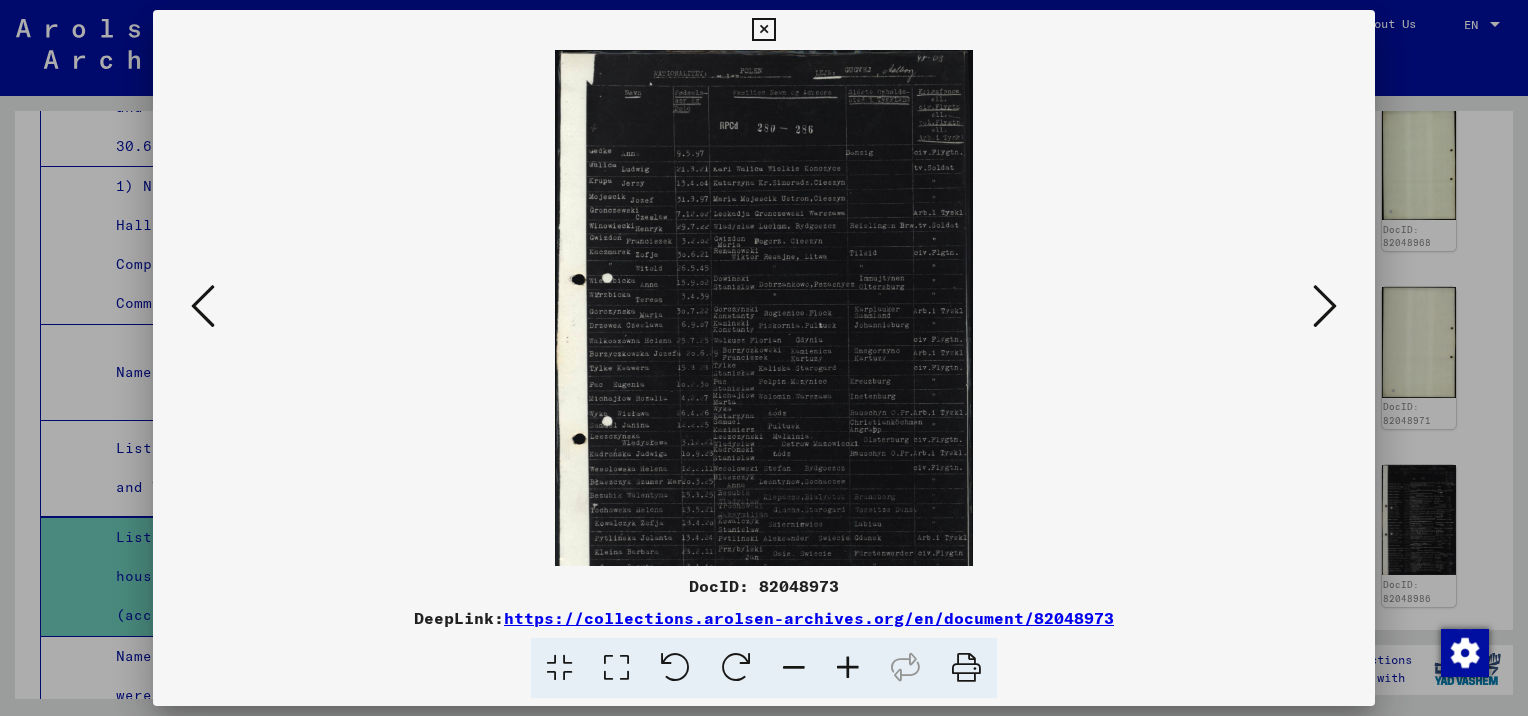 click at bounding box center [848, 668] 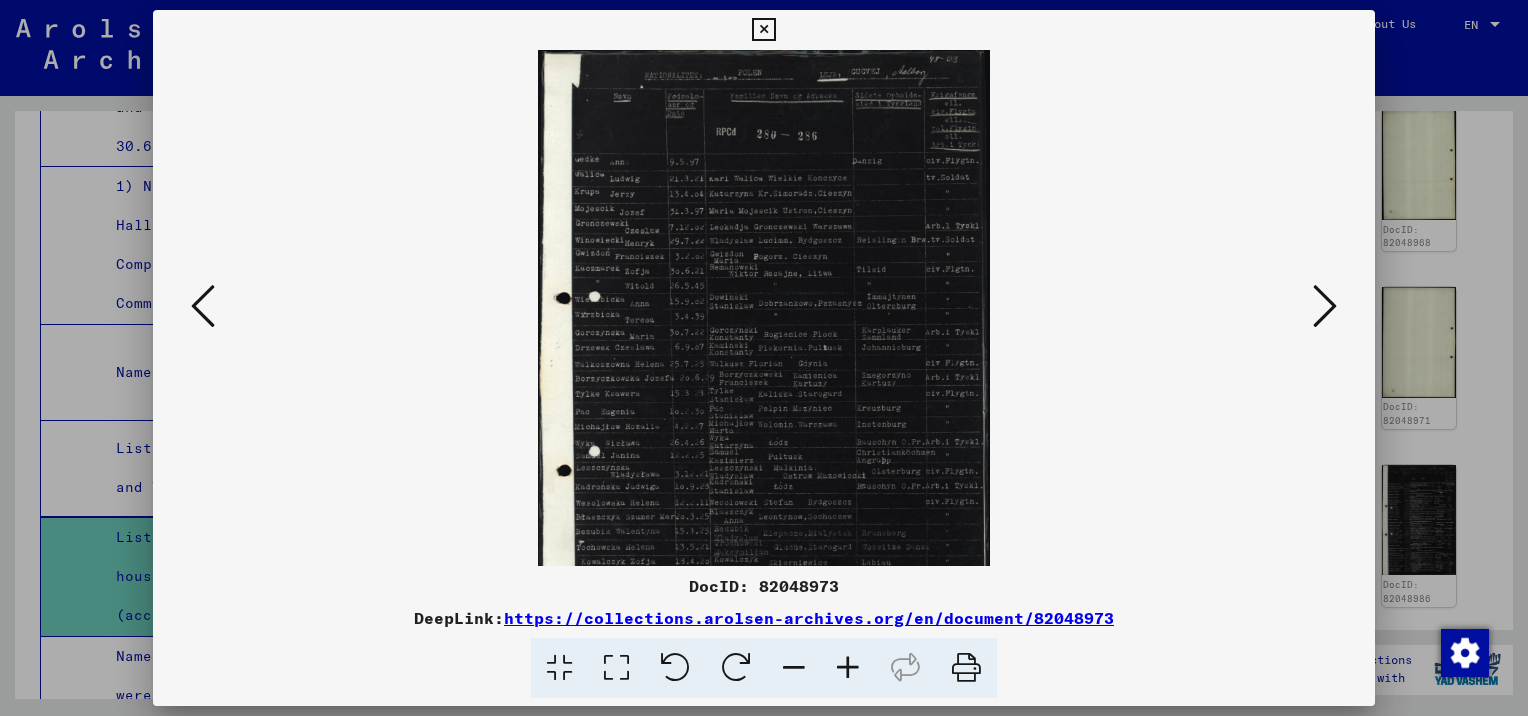 click at bounding box center [848, 668] 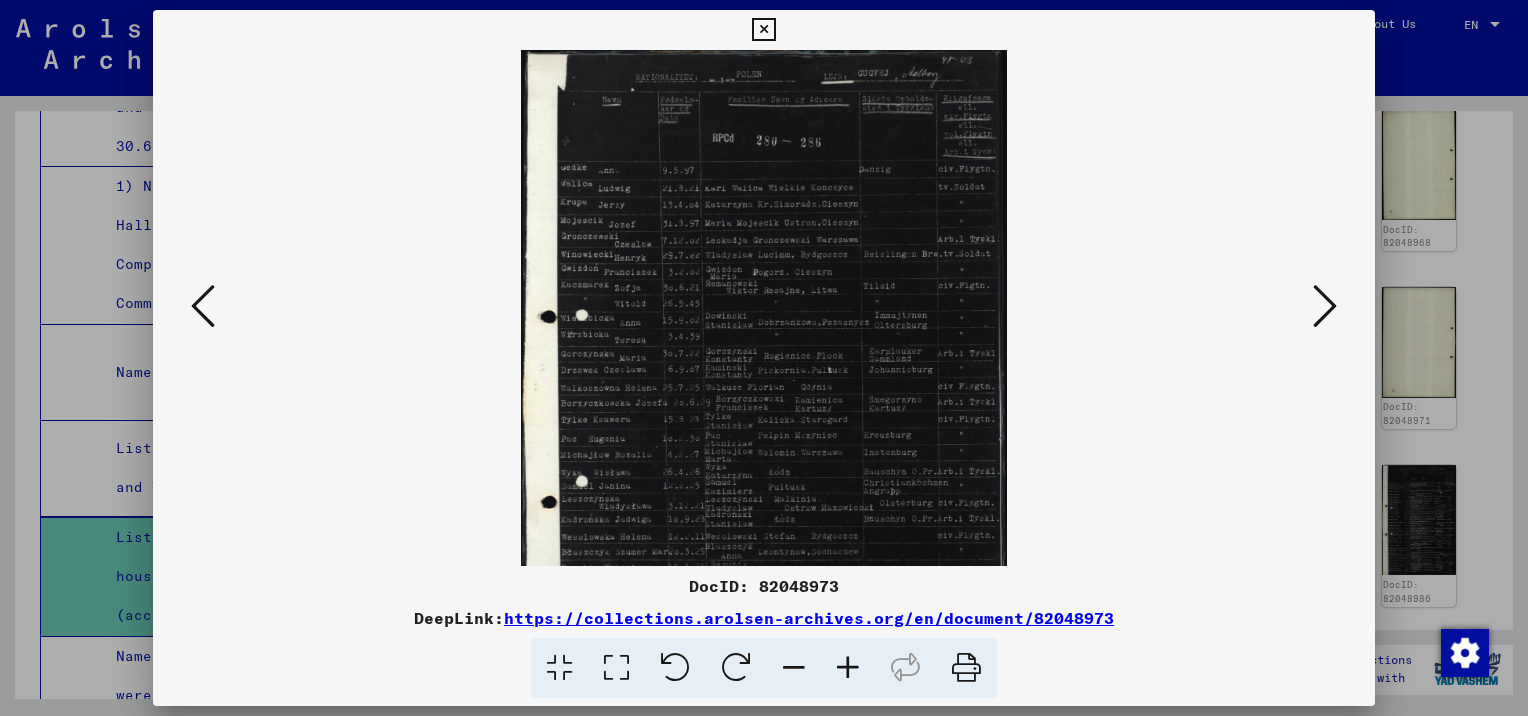 click at bounding box center [848, 668] 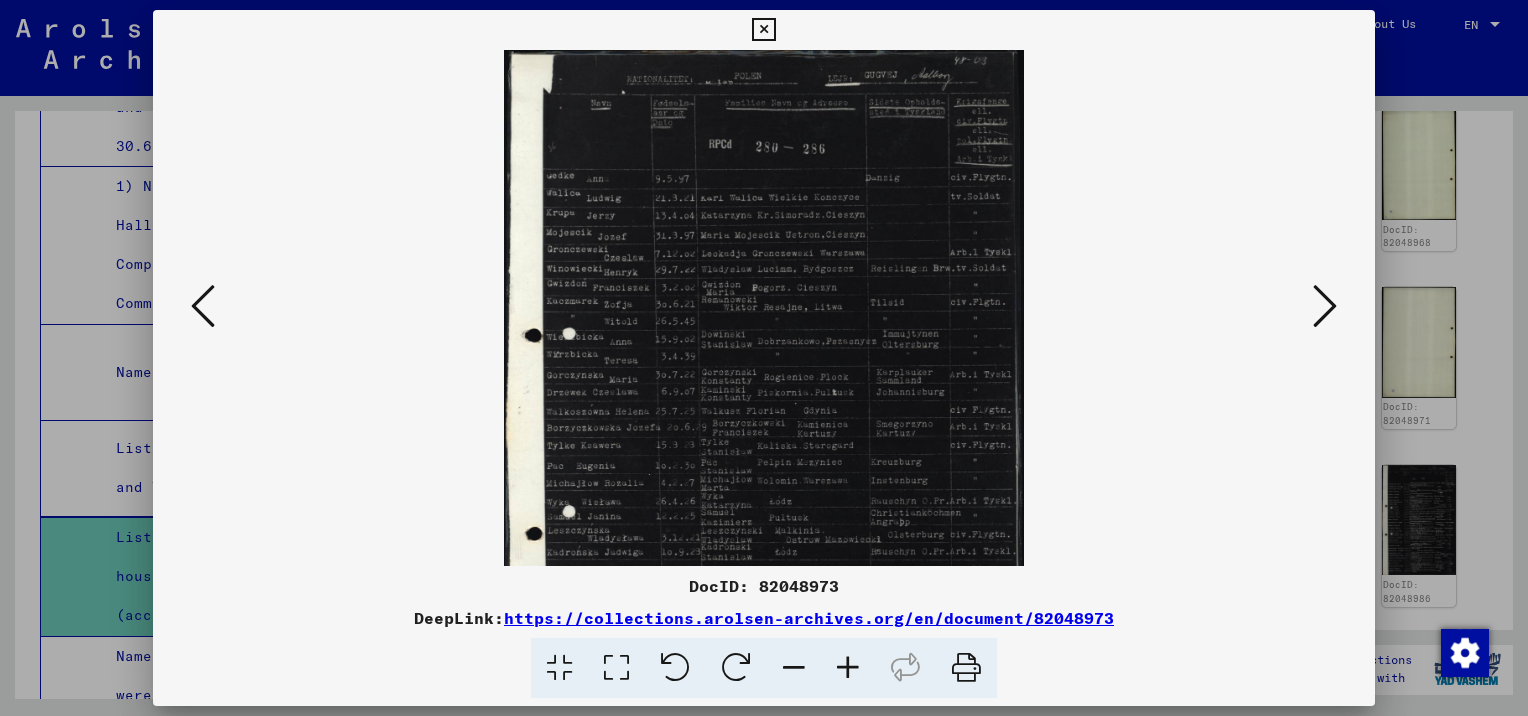 click at bounding box center [848, 668] 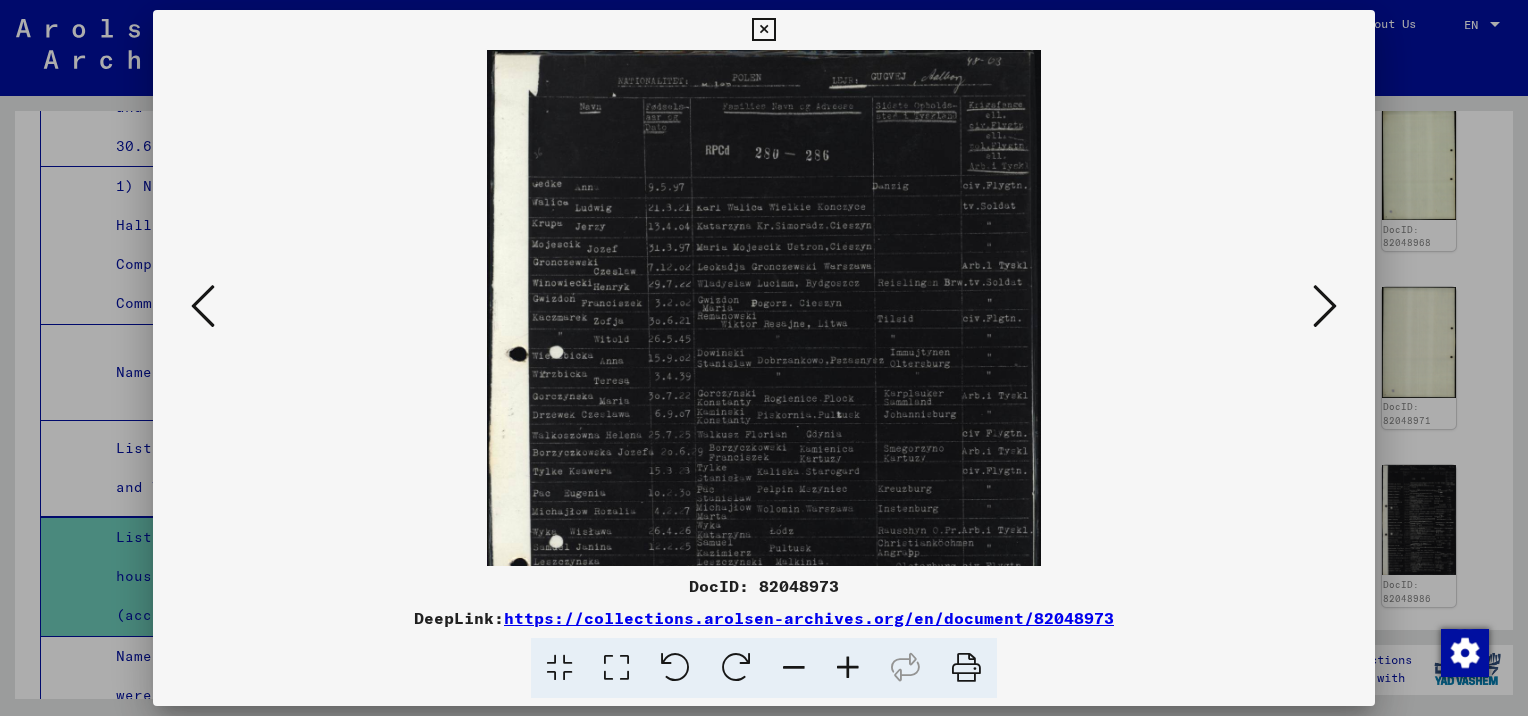 click at bounding box center [848, 668] 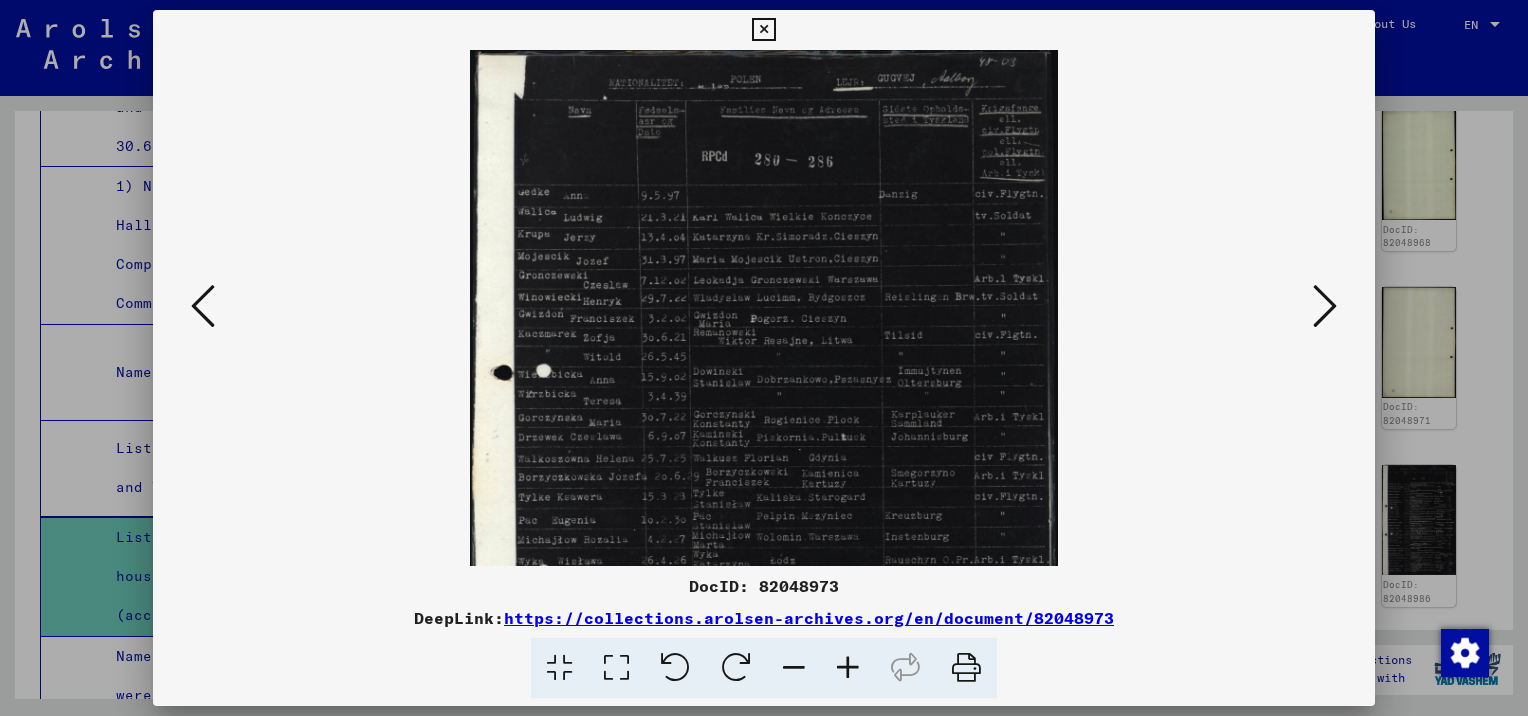 click at bounding box center (848, 668) 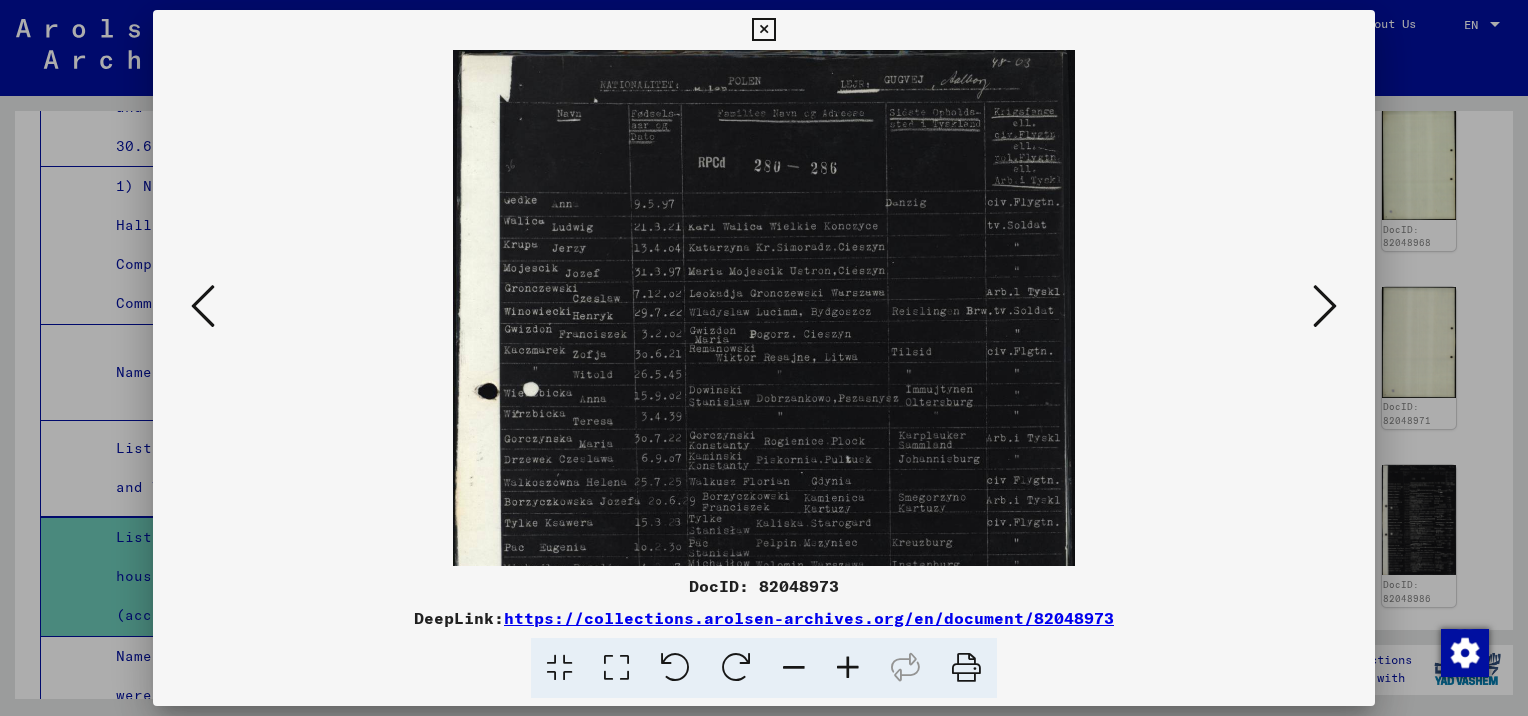 click at bounding box center (848, 668) 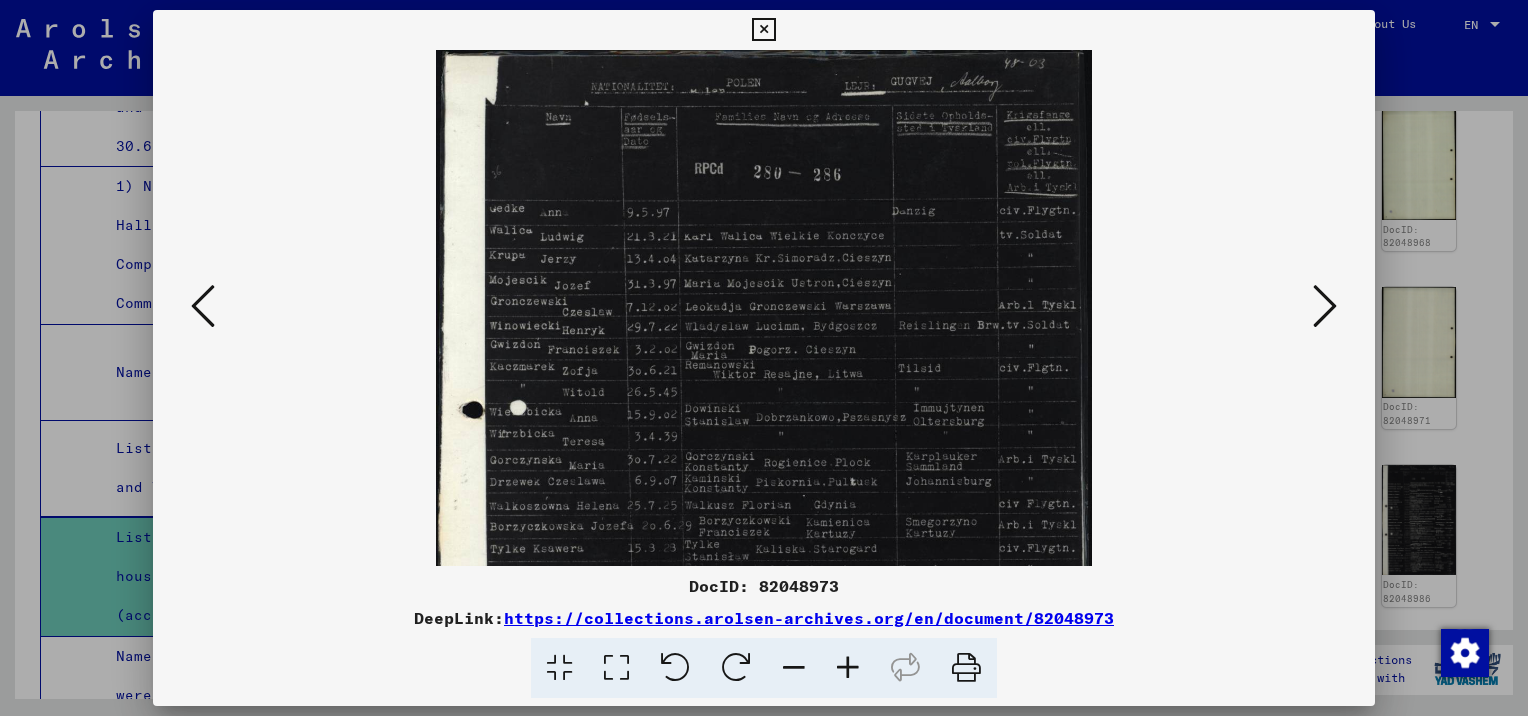 click at bounding box center (848, 668) 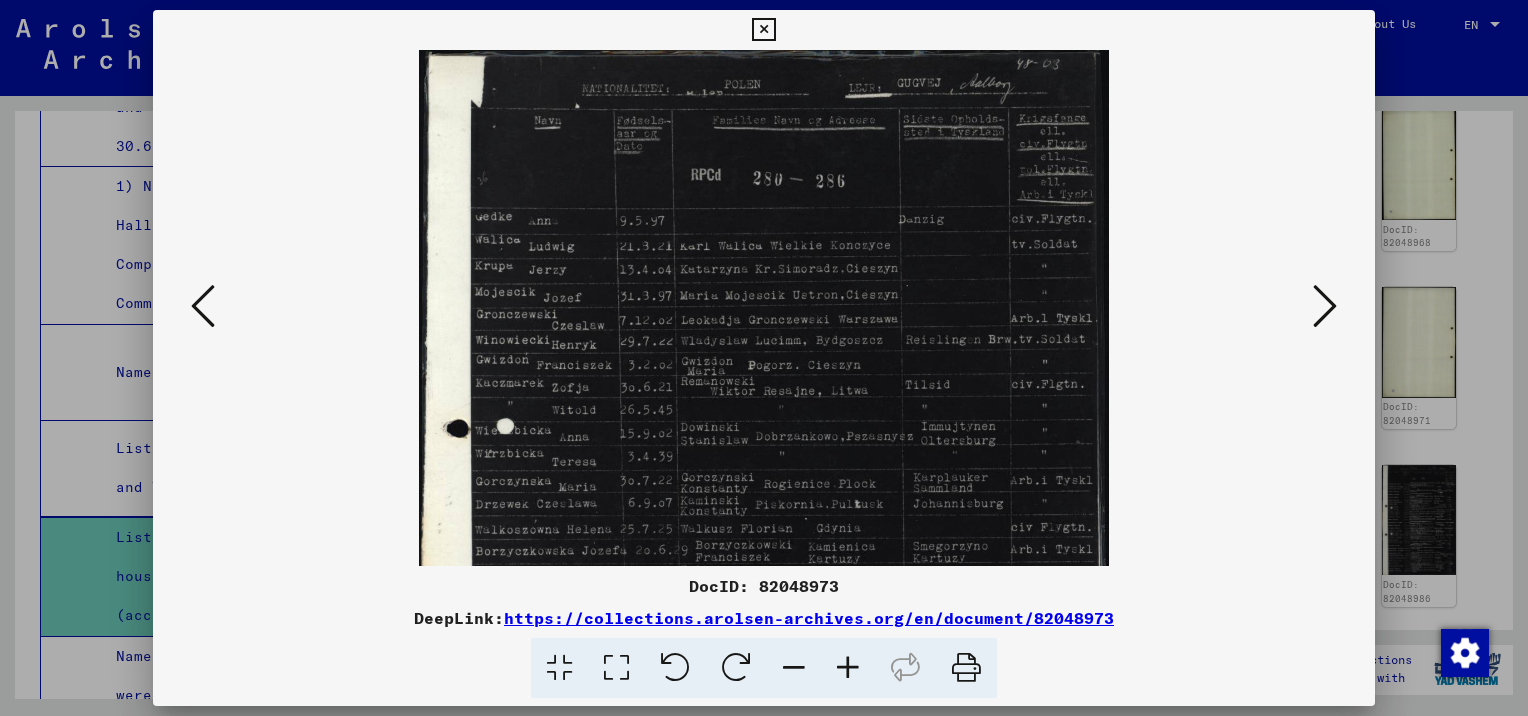 click at bounding box center [848, 668] 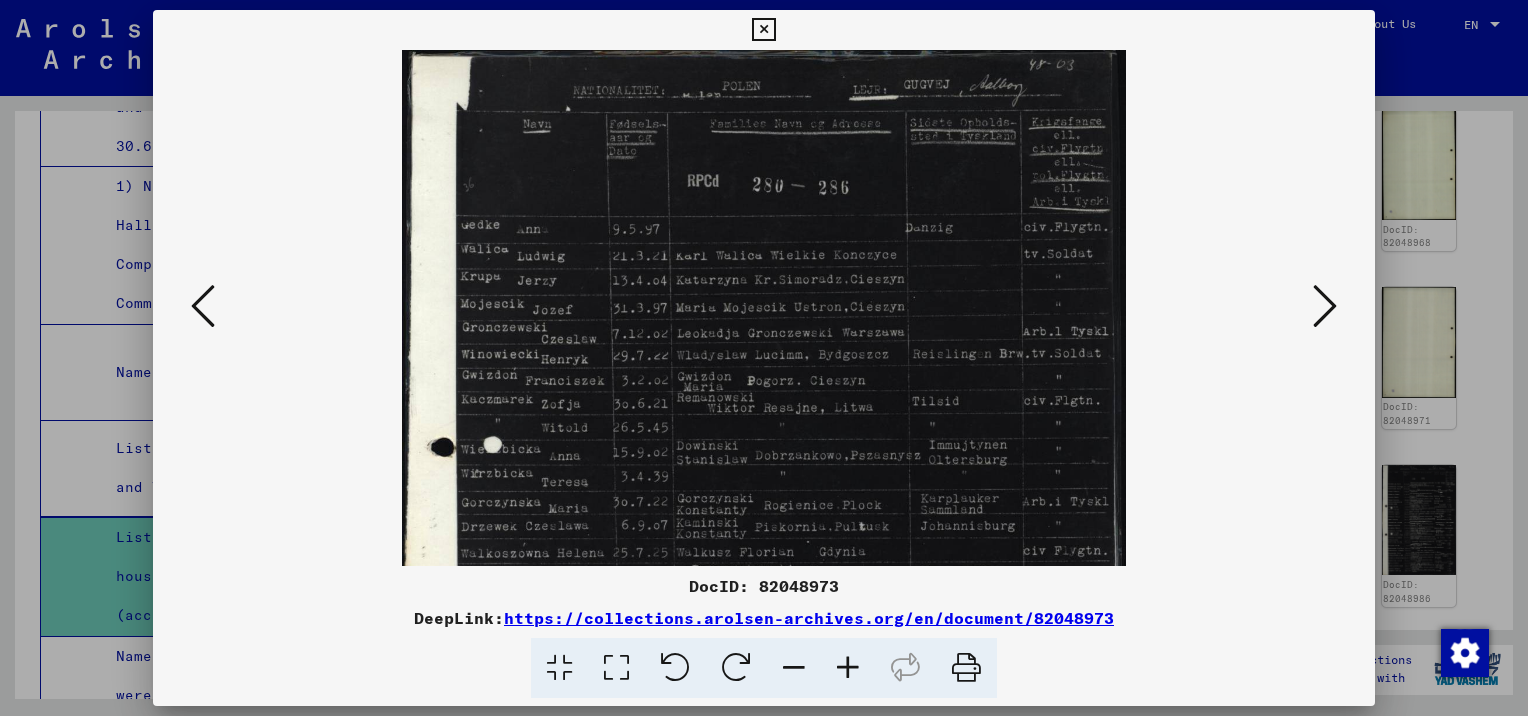 click at bounding box center [1325, 306] 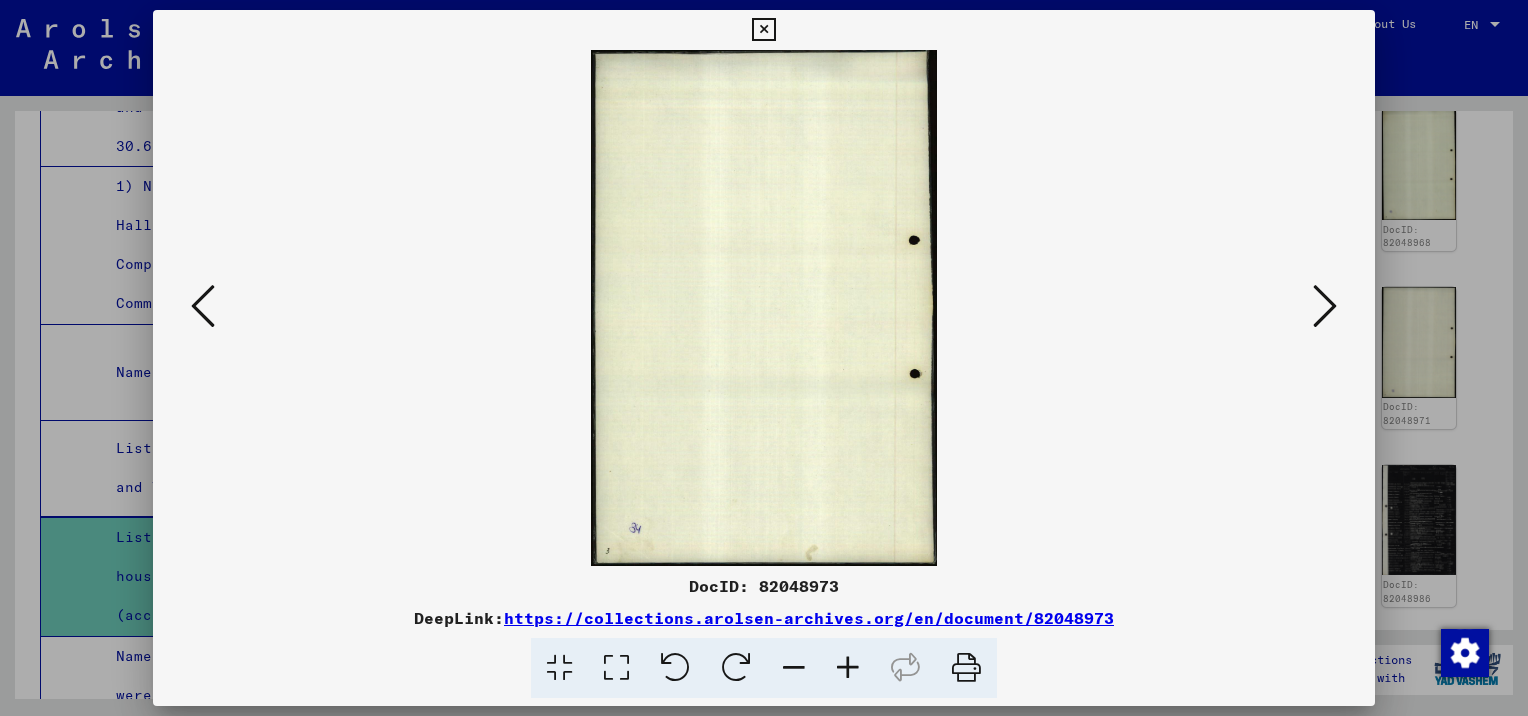 click at bounding box center (1325, 306) 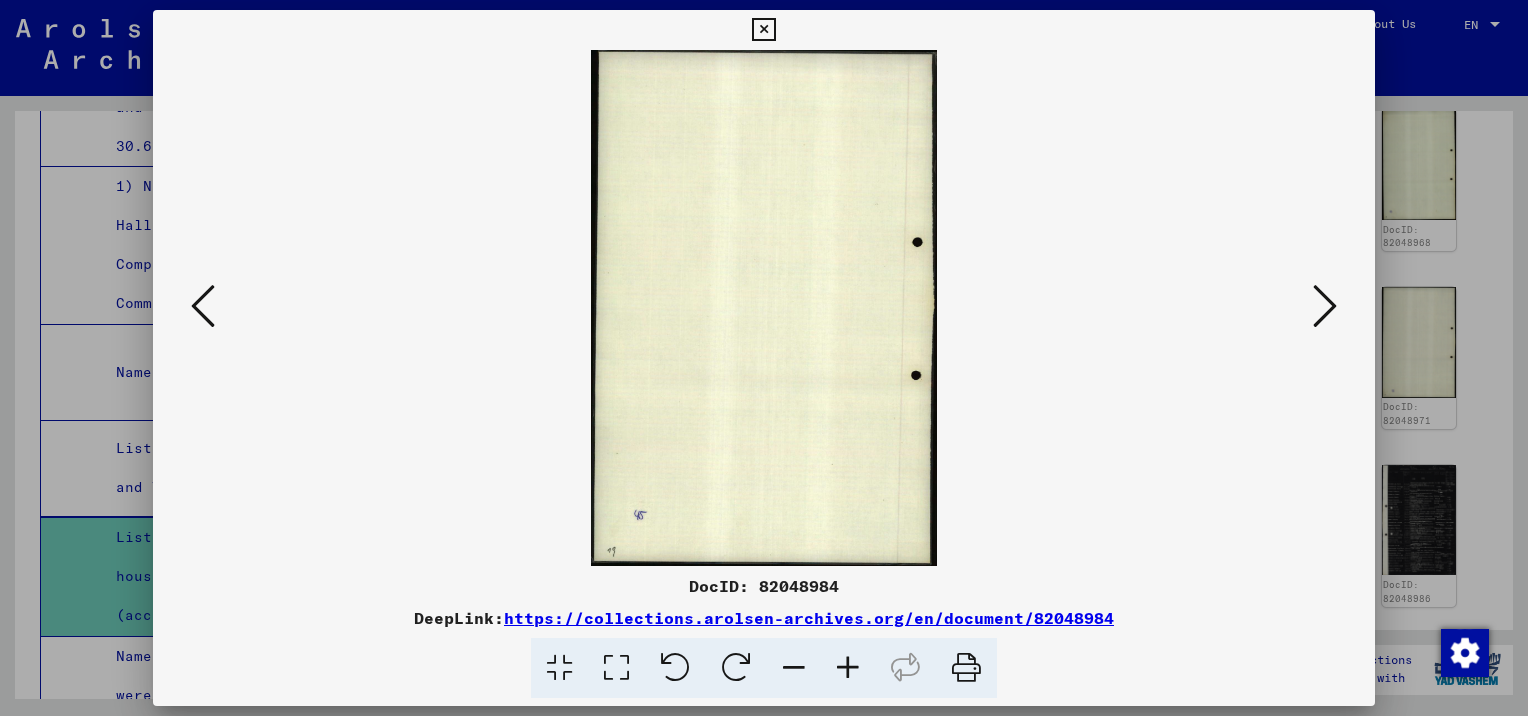 click at bounding box center [1325, 306] 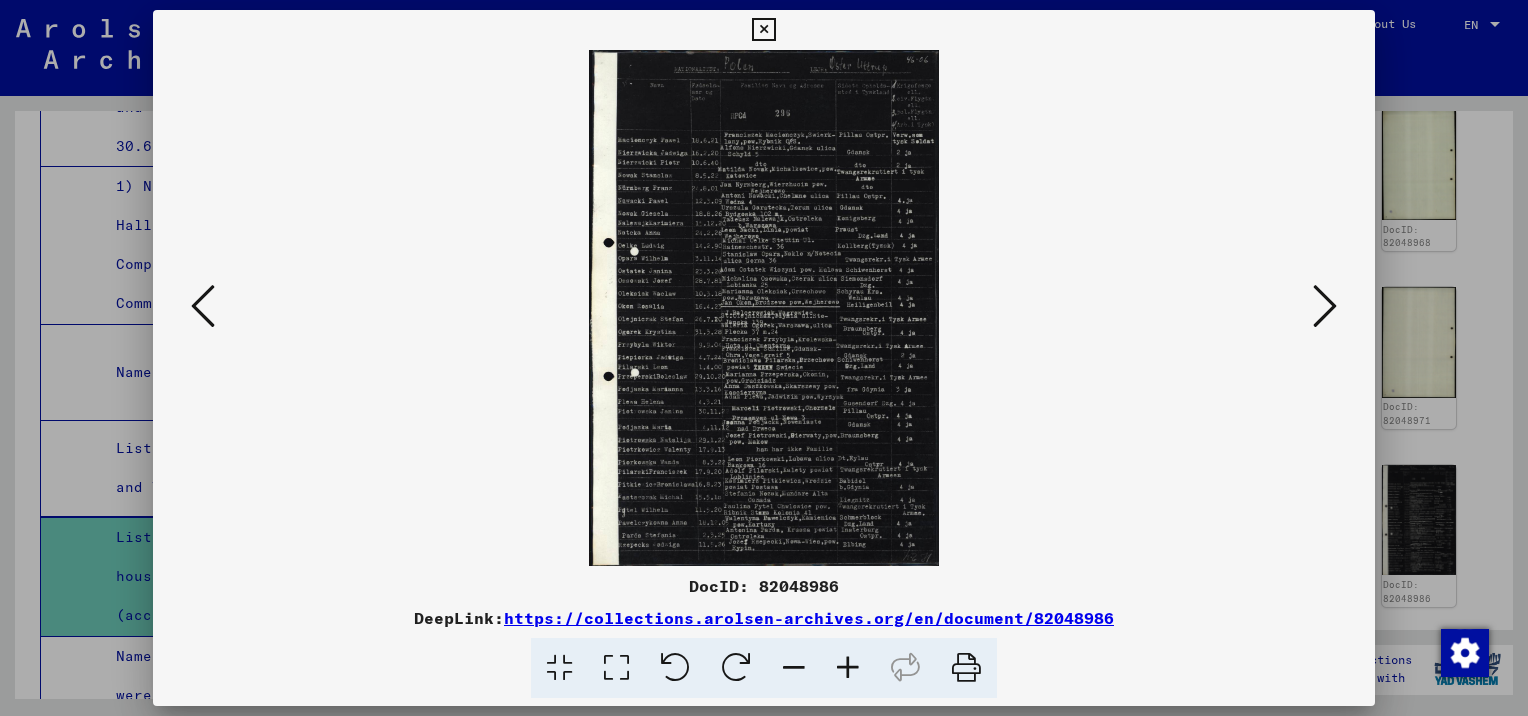 click at bounding box center [1325, 306] 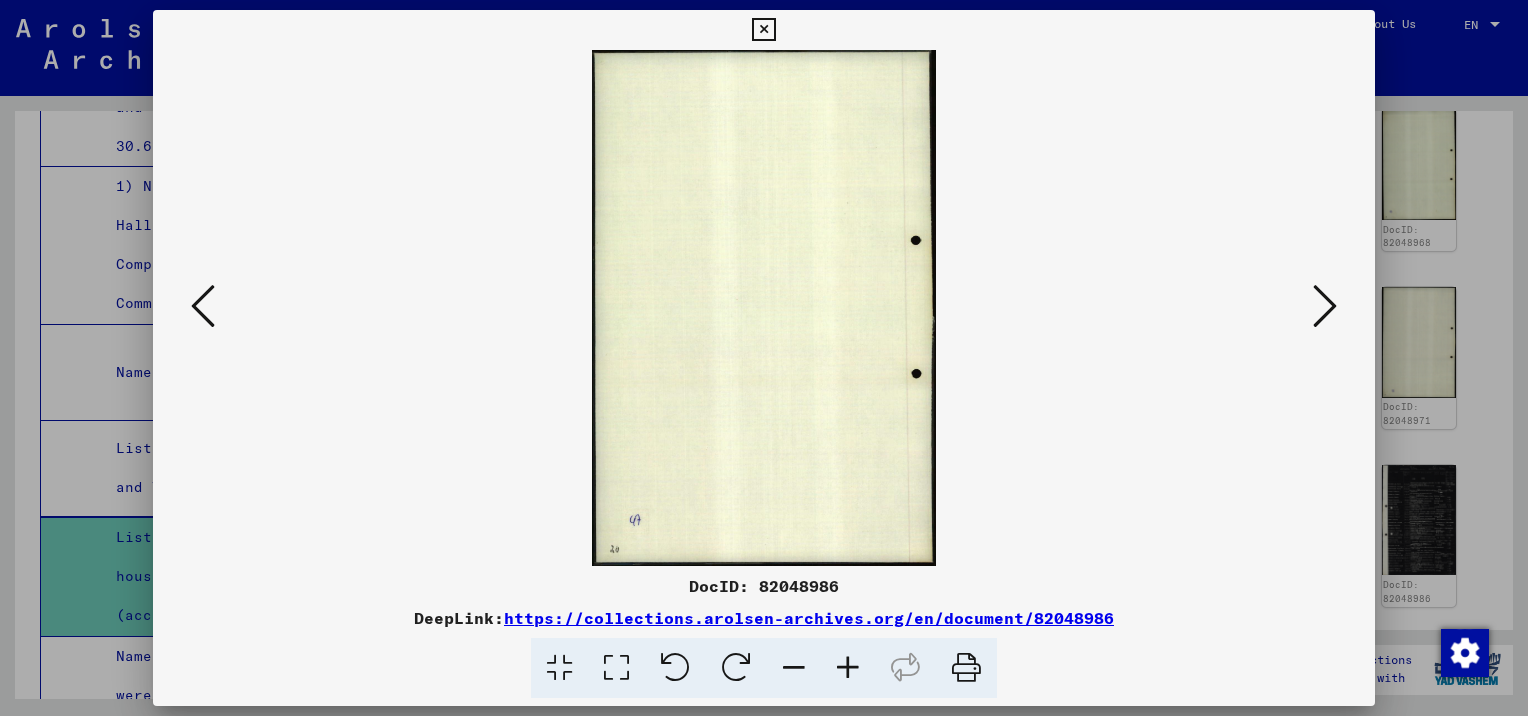 click at bounding box center [1325, 306] 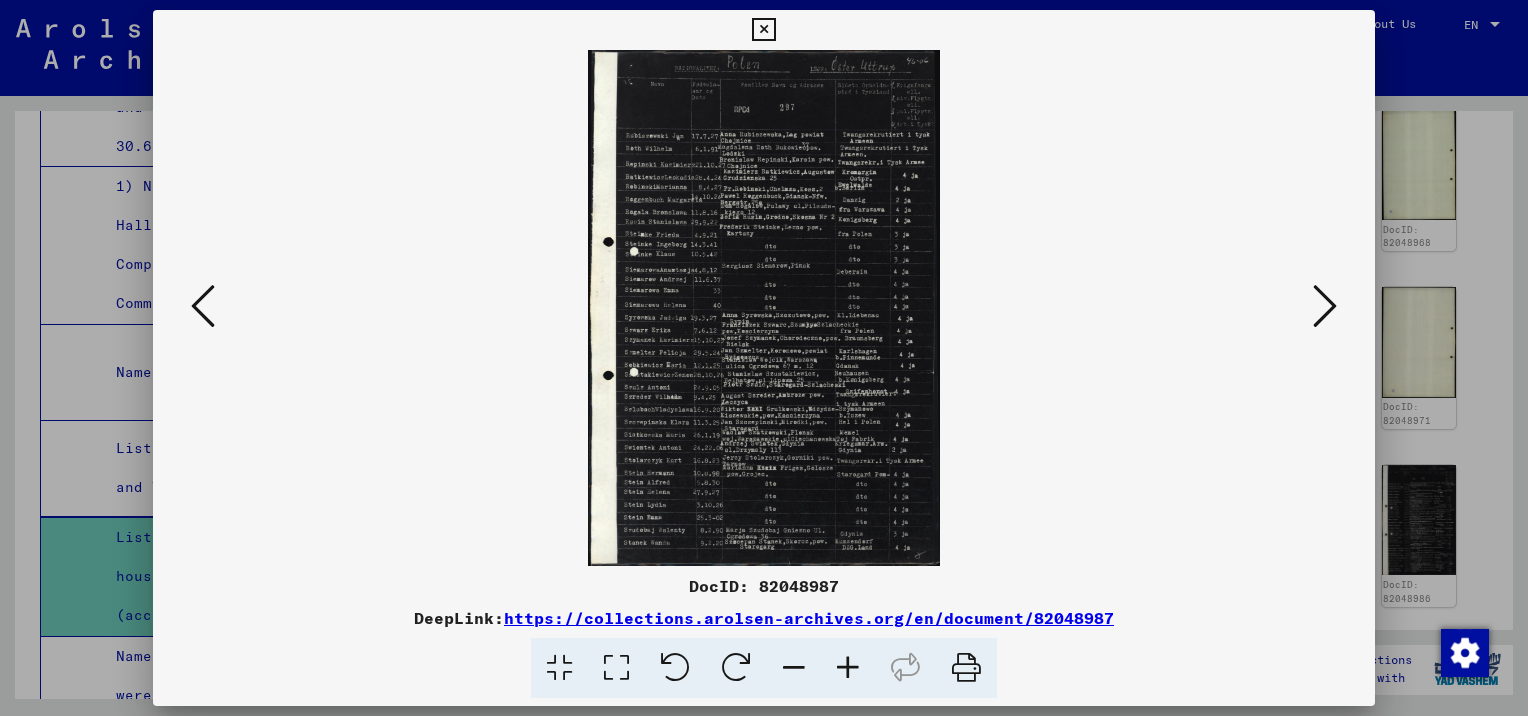 click at bounding box center (1325, 306) 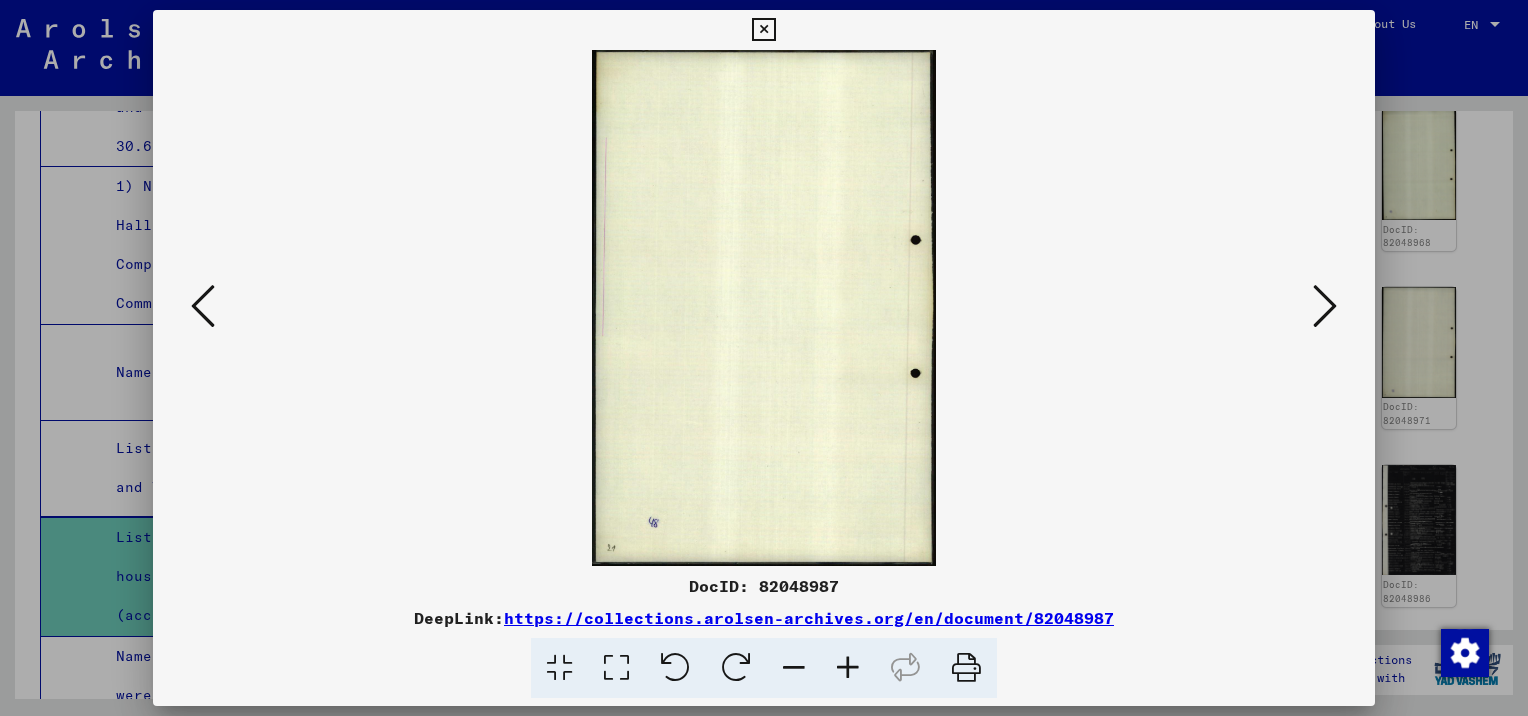click at bounding box center (1325, 306) 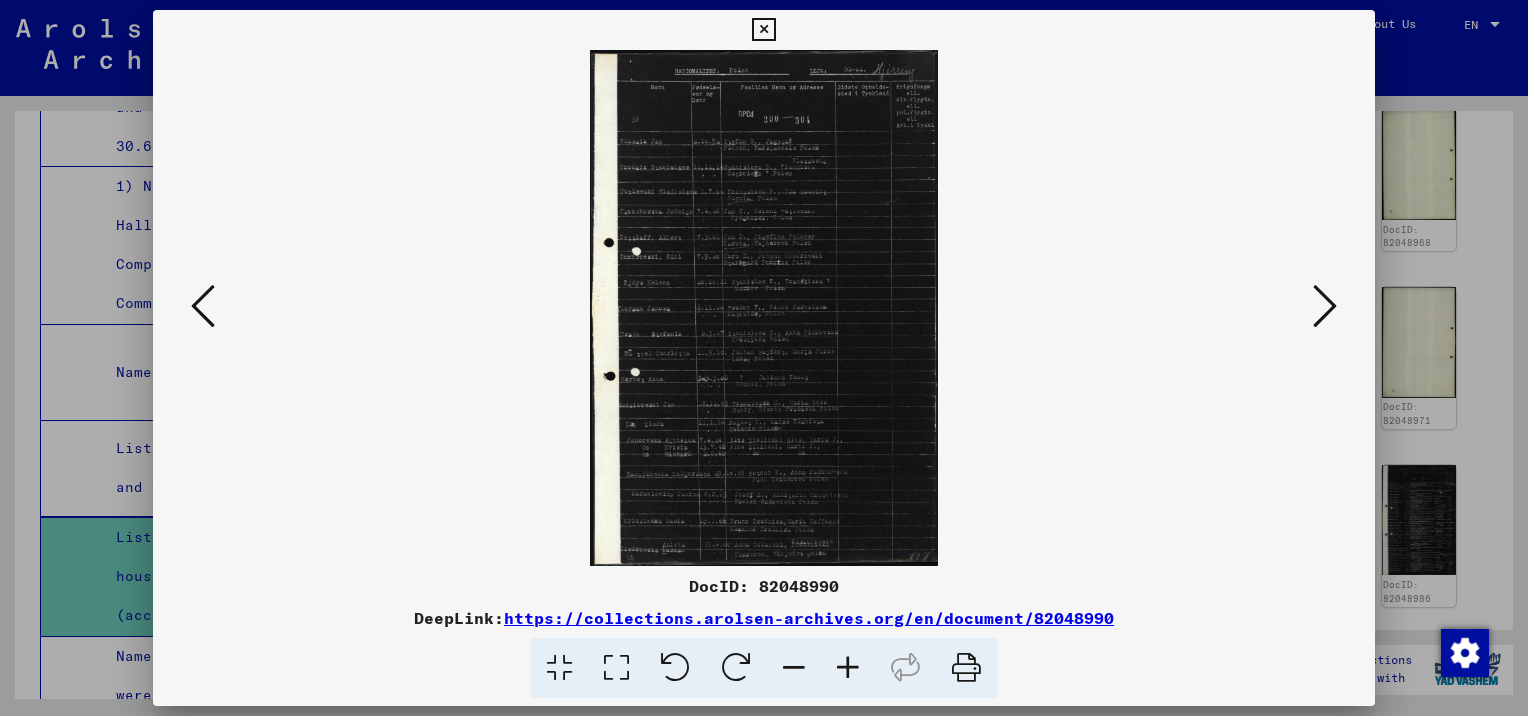 click at bounding box center [1325, 306] 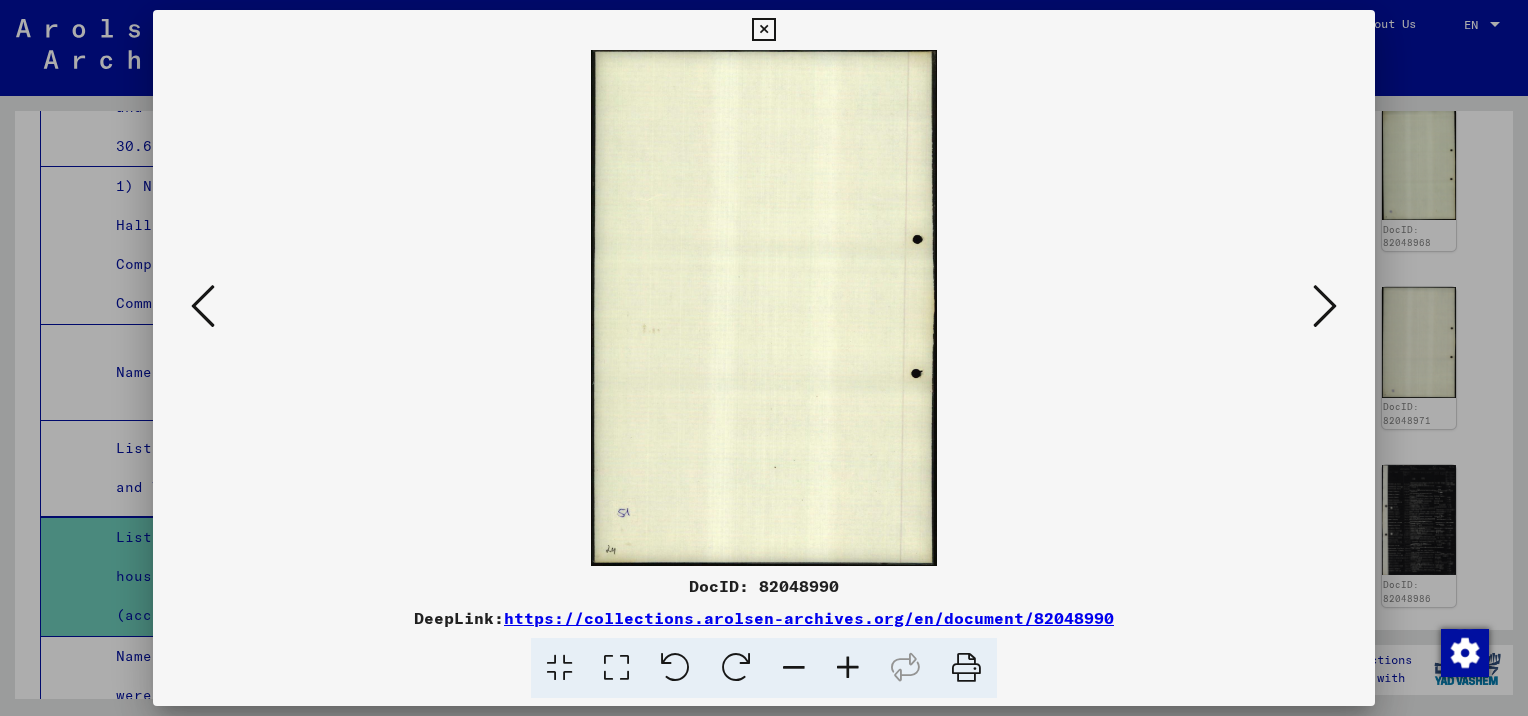 click at bounding box center [1325, 306] 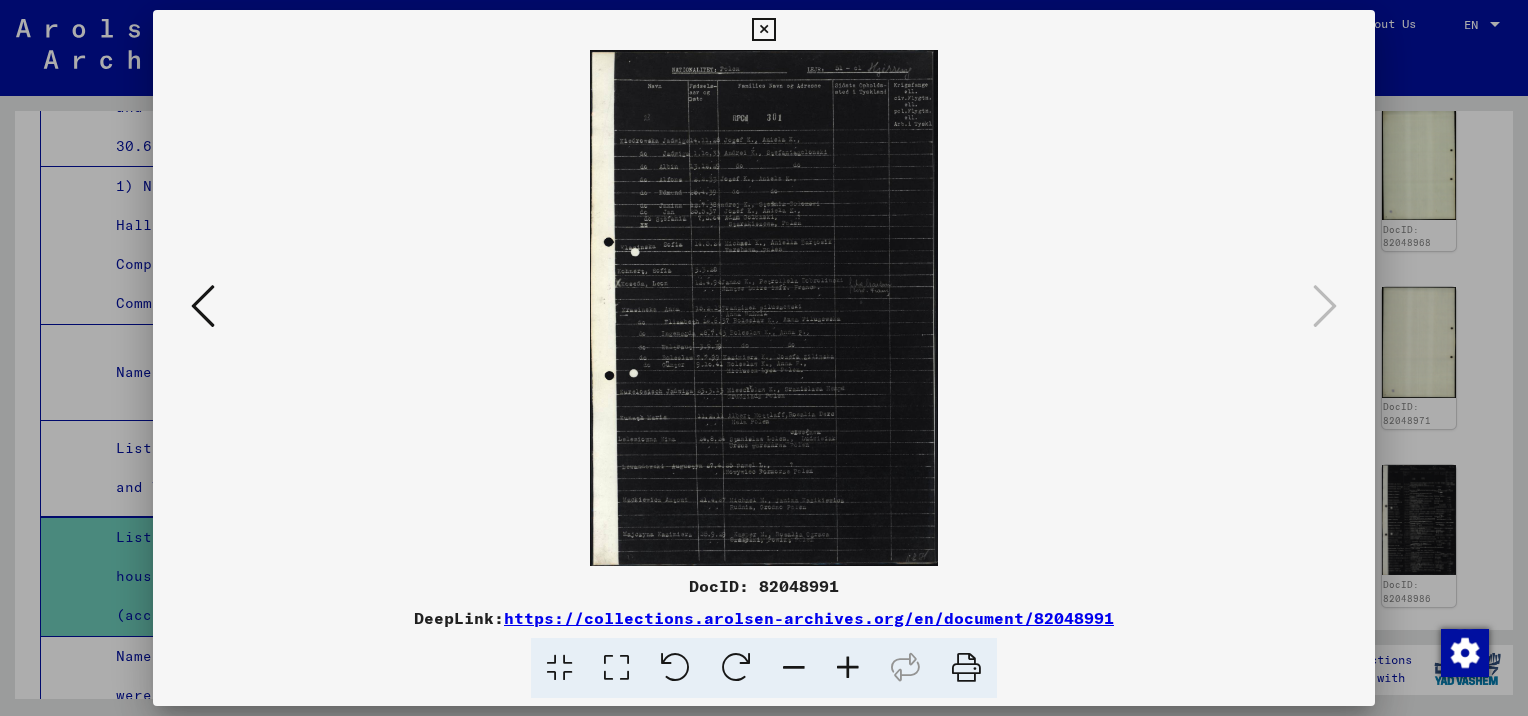 click at bounding box center (848, 668) 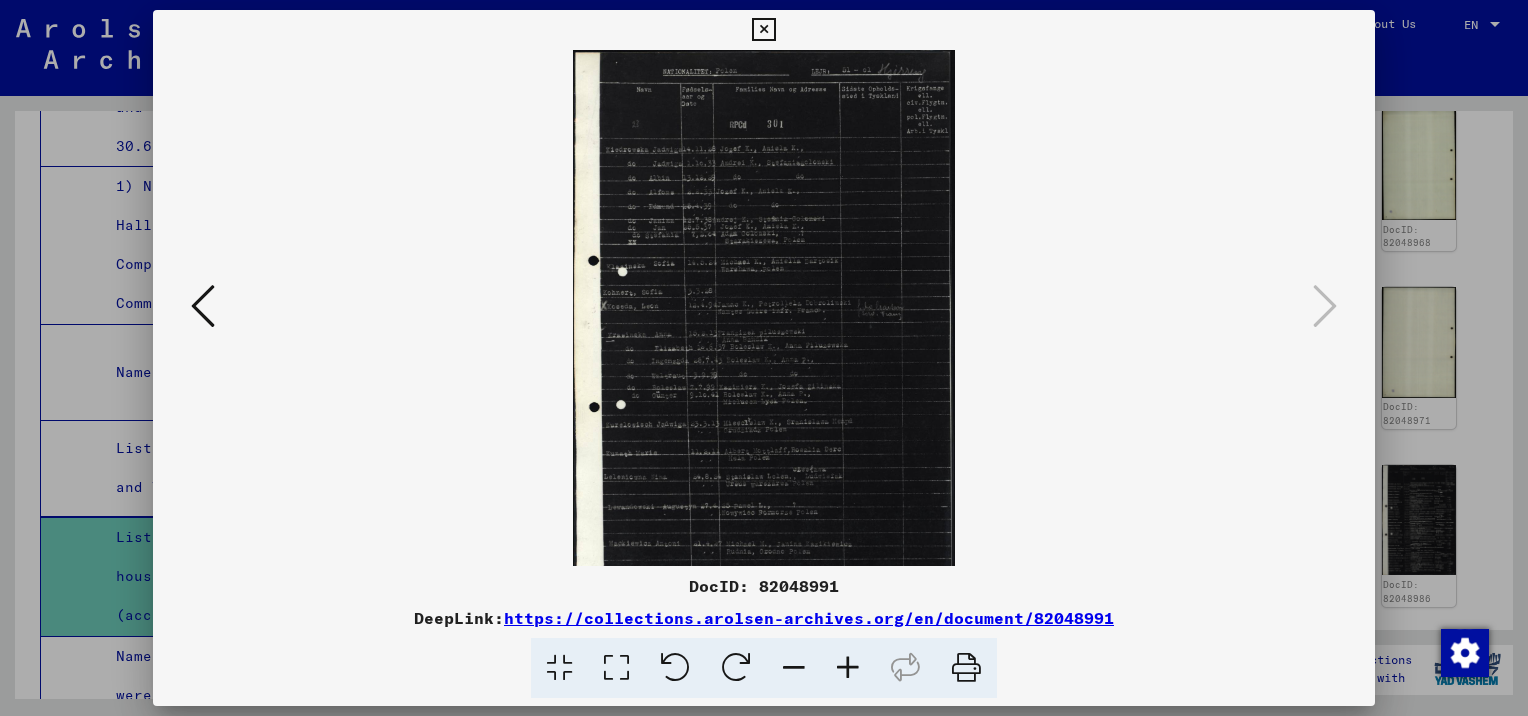 click at bounding box center (848, 668) 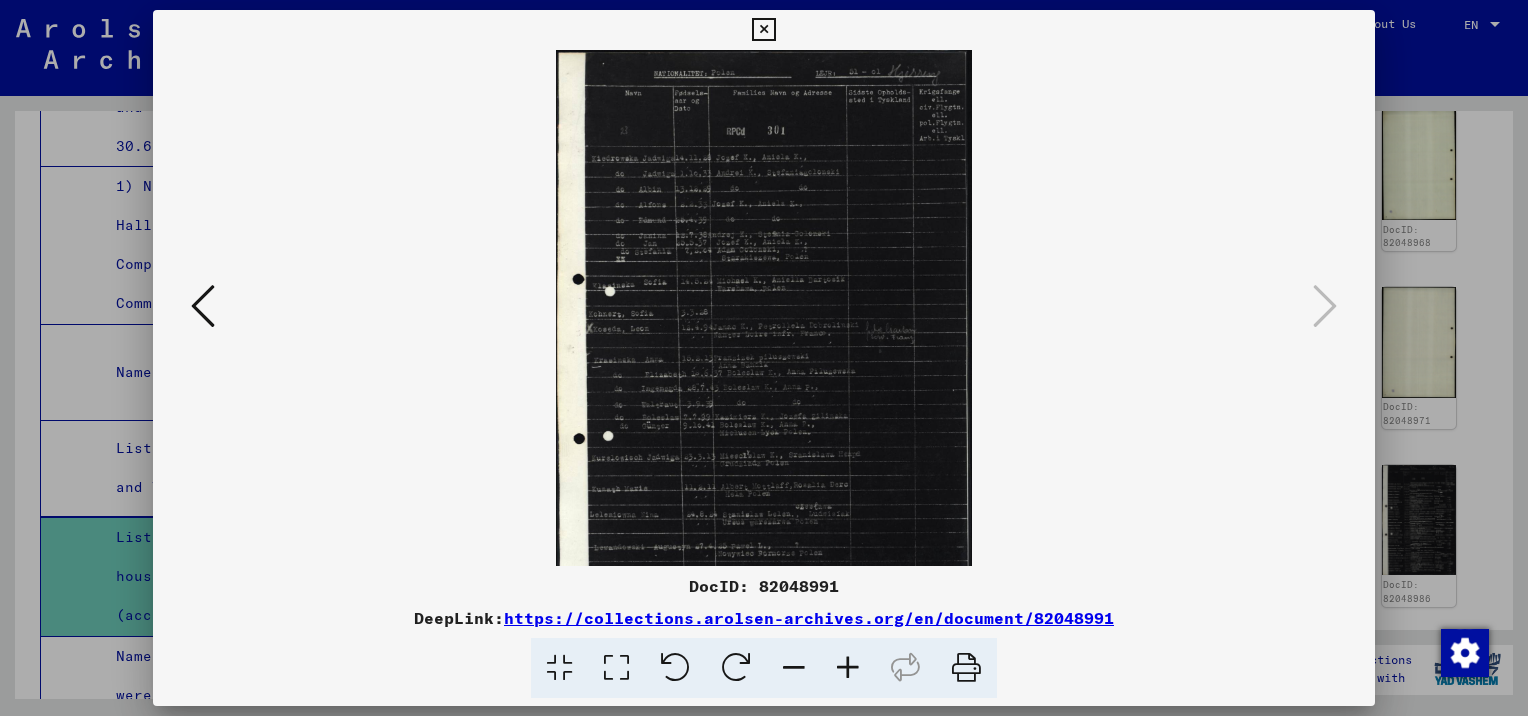 click at bounding box center (848, 668) 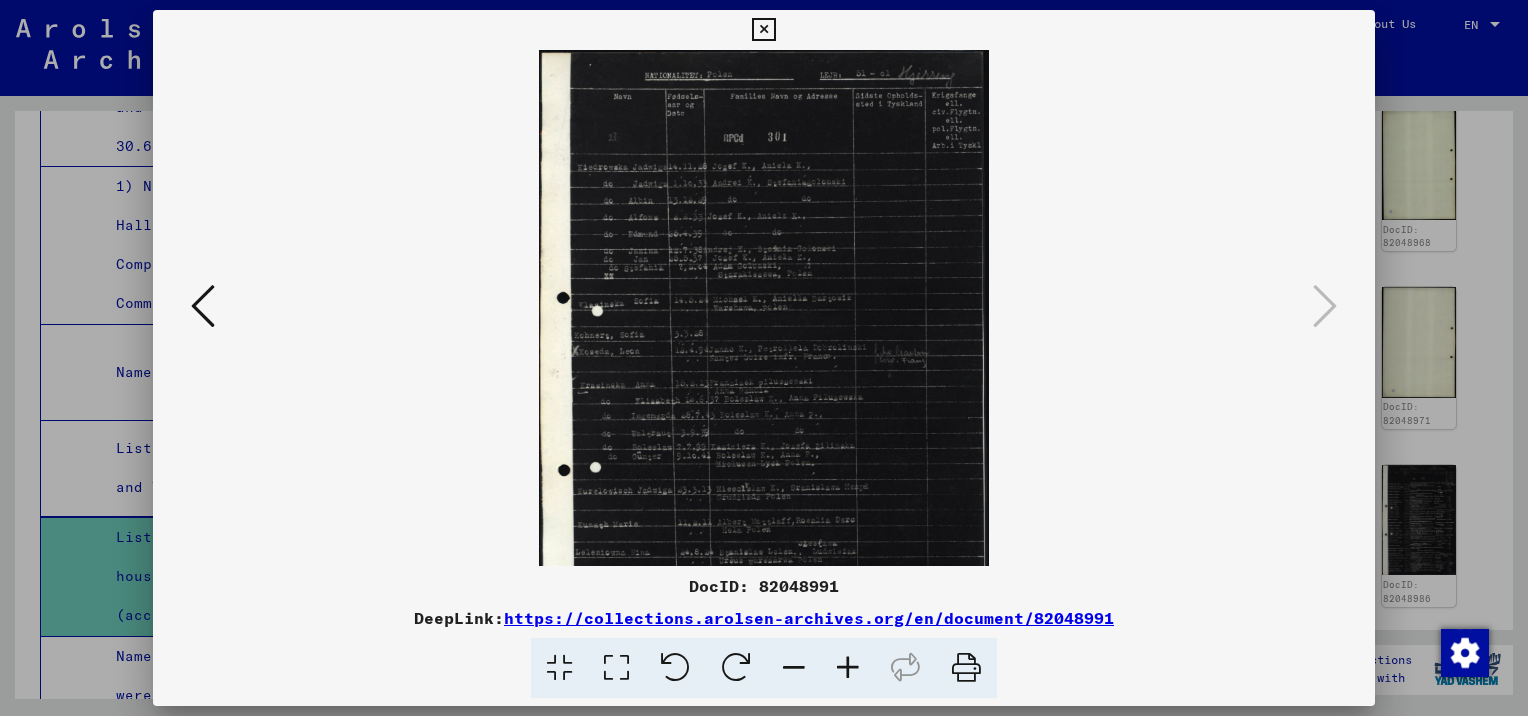 click at bounding box center [848, 668] 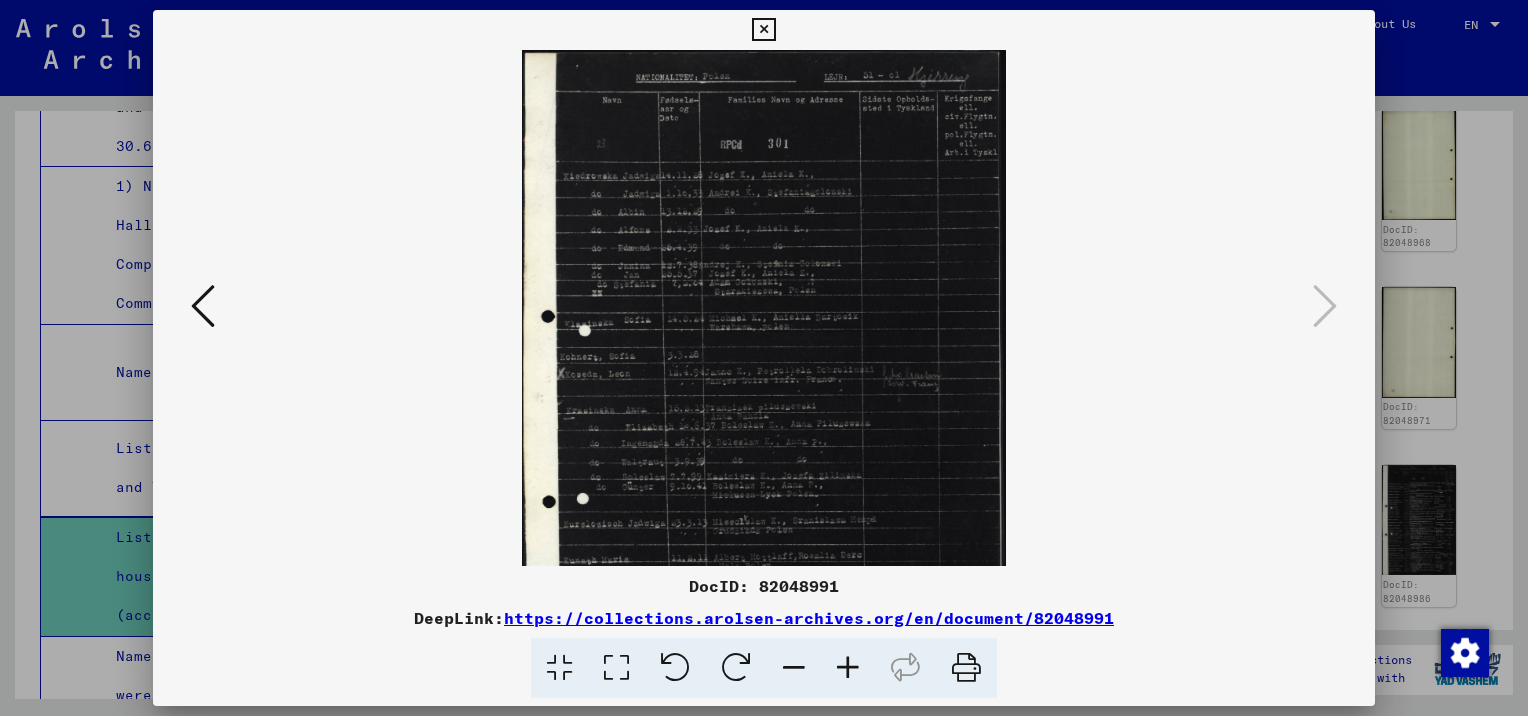 click at bounding box center (848, 668) 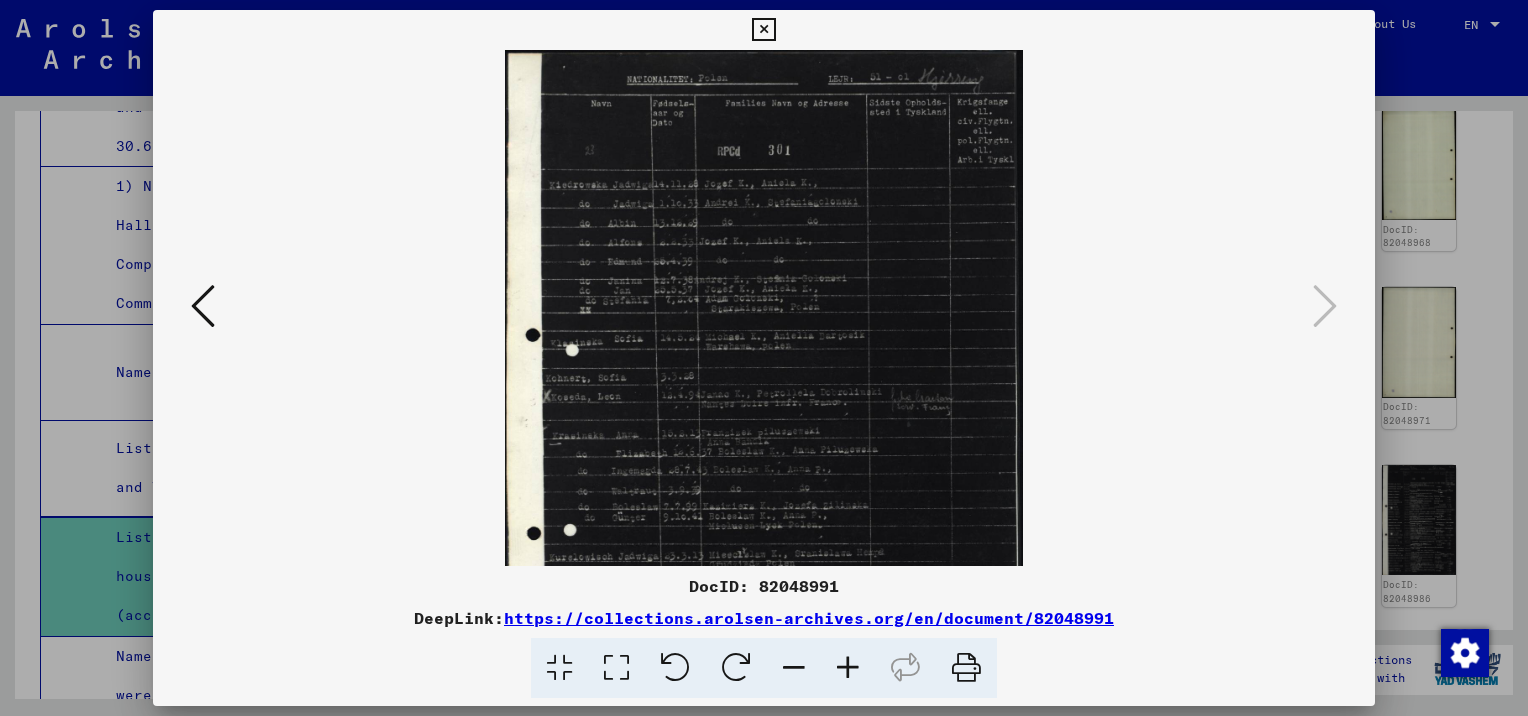click at bounding box center [848, 668] 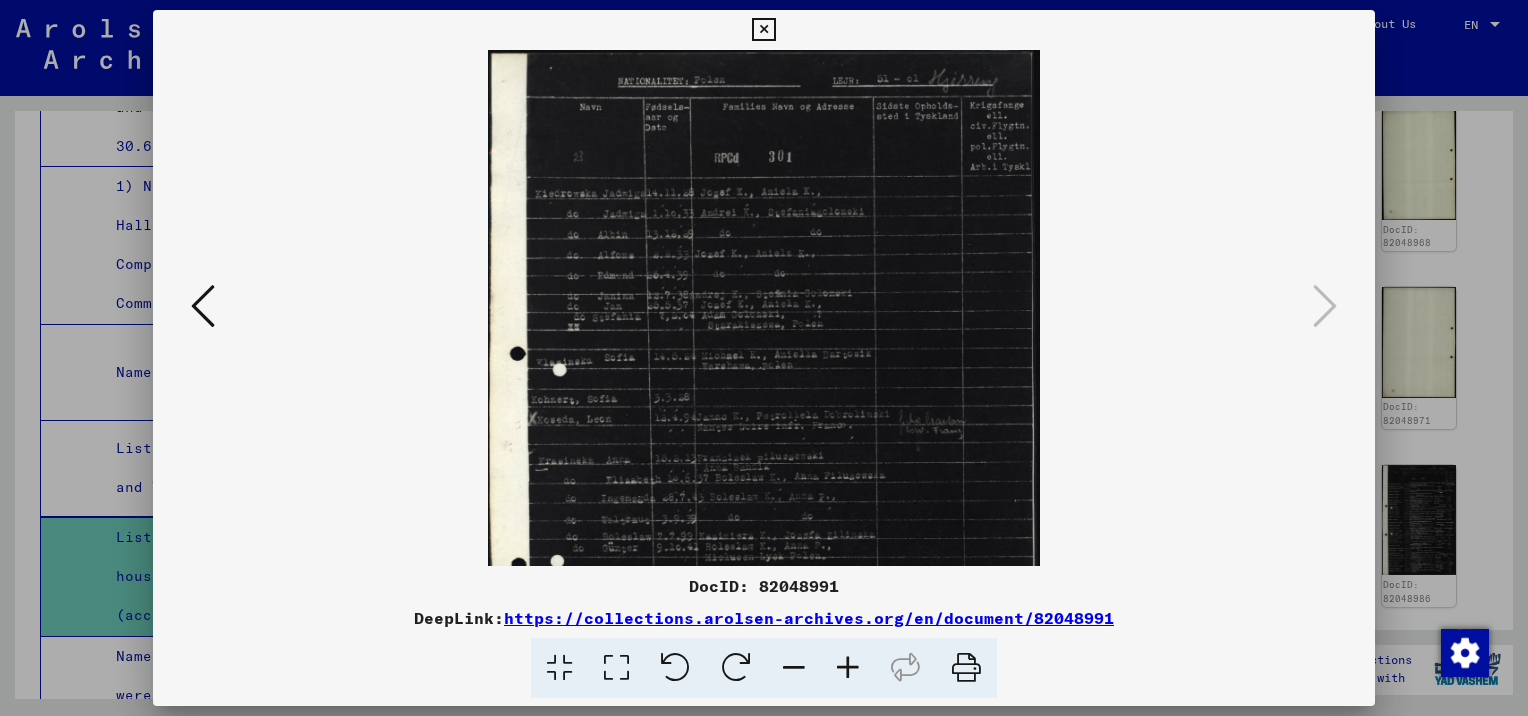 click at bounding box center (848, 668) 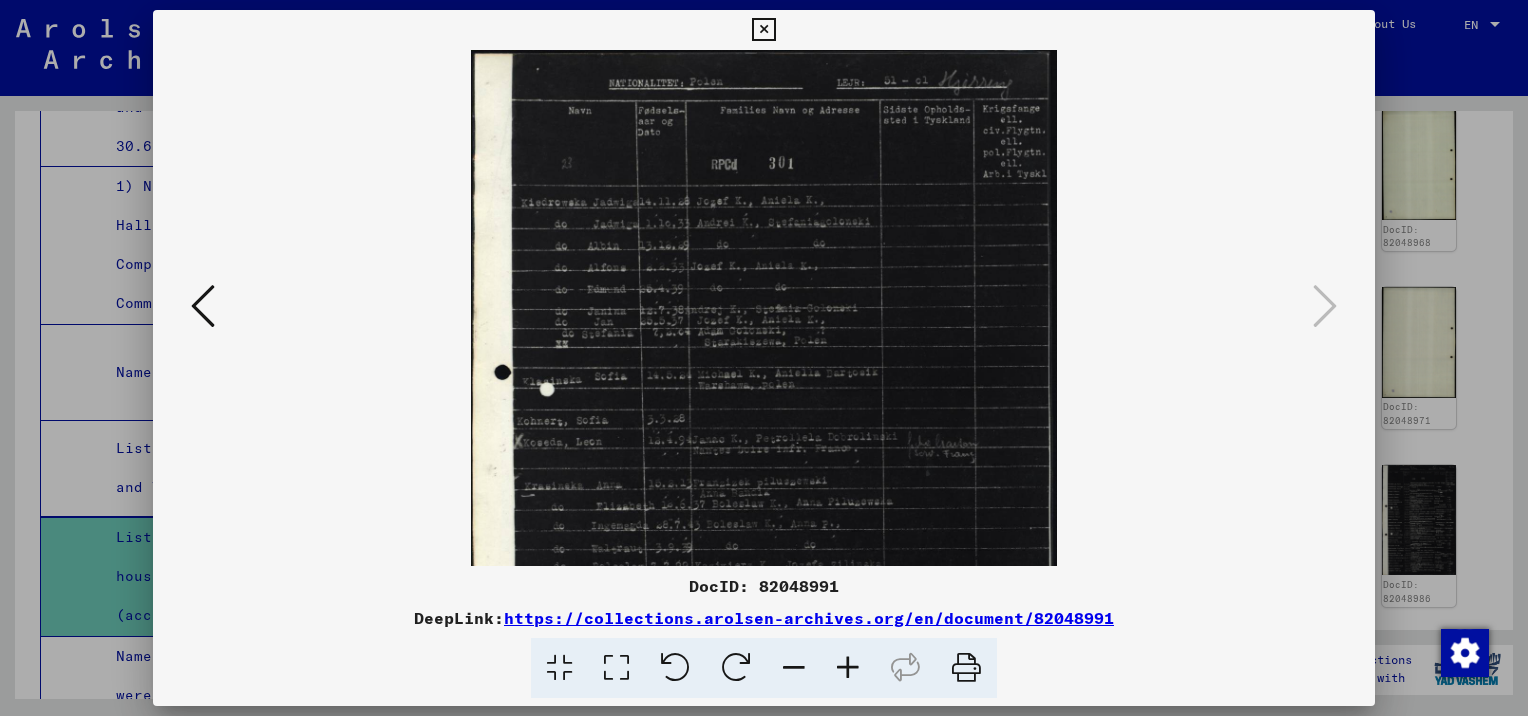 click at bounding box center [848, 668] 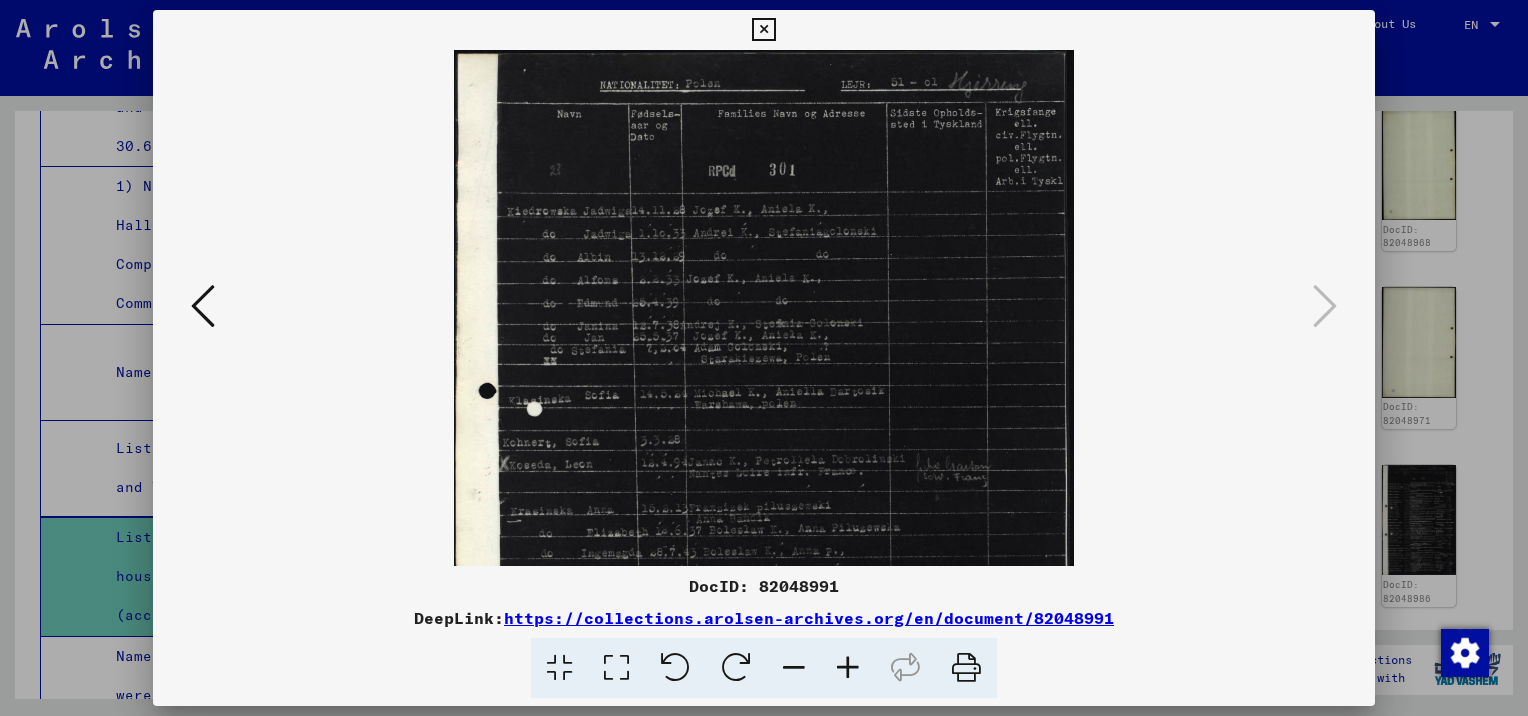click at bounding box center [848, 668] 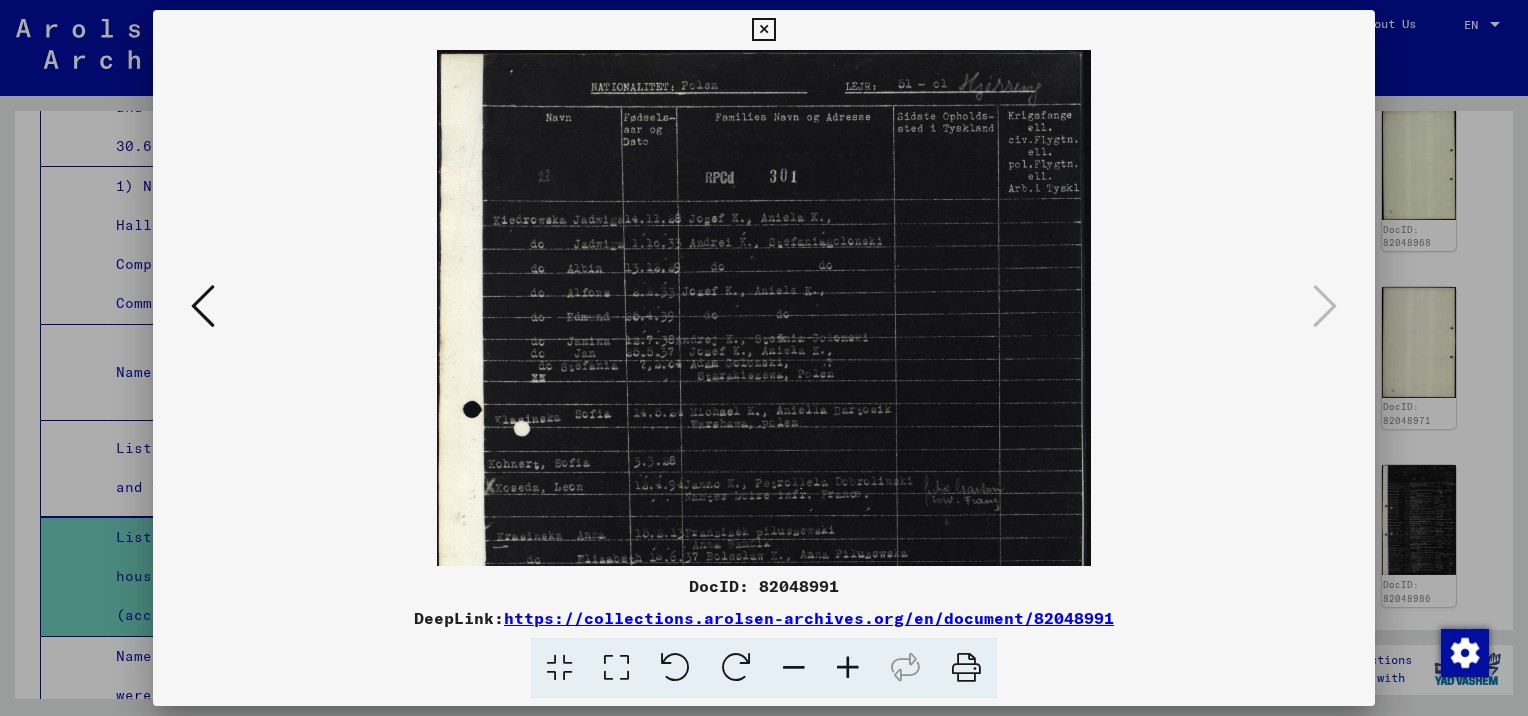 click at bounding box center (763, 30) 